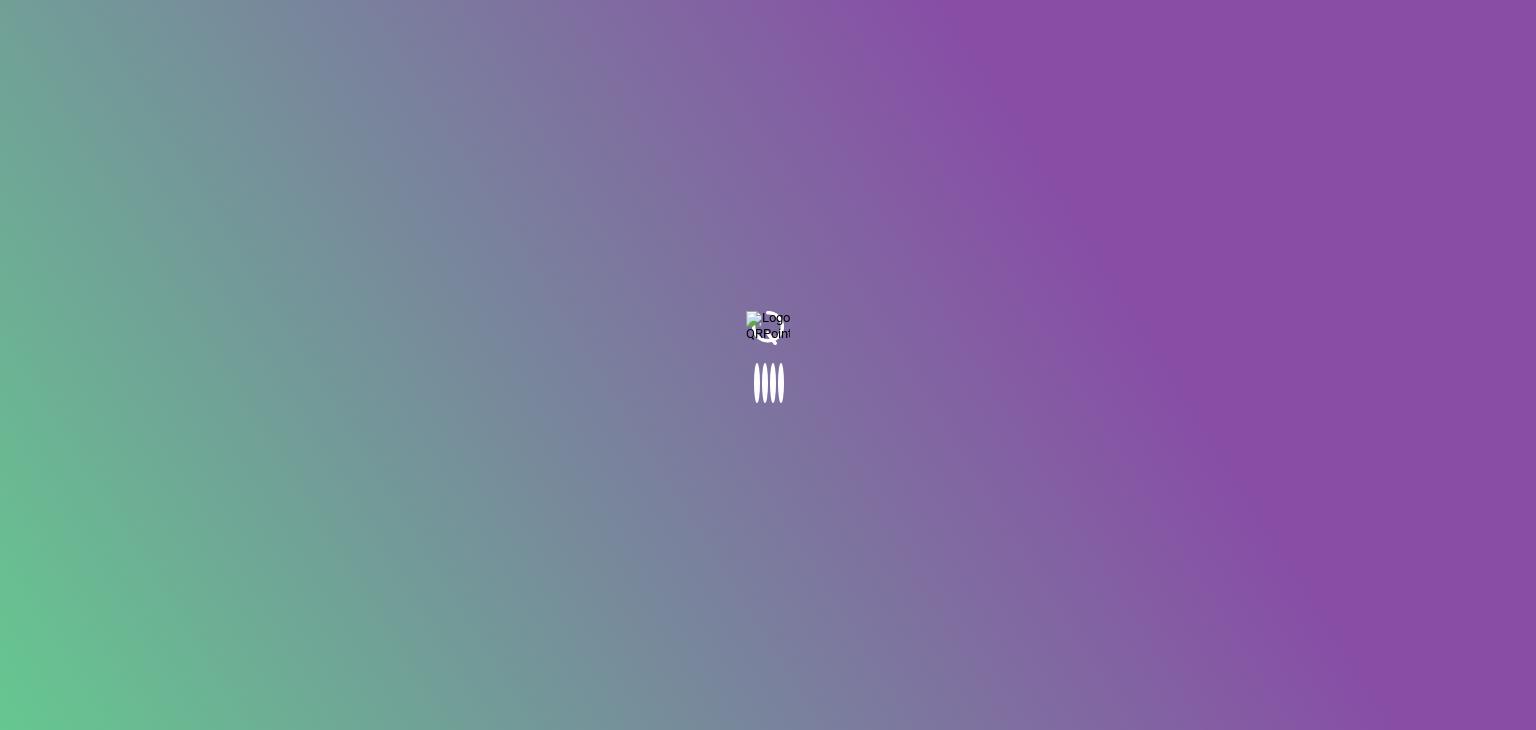 scroll, scrollTop: 0, scrollLeft: 0, axis: both 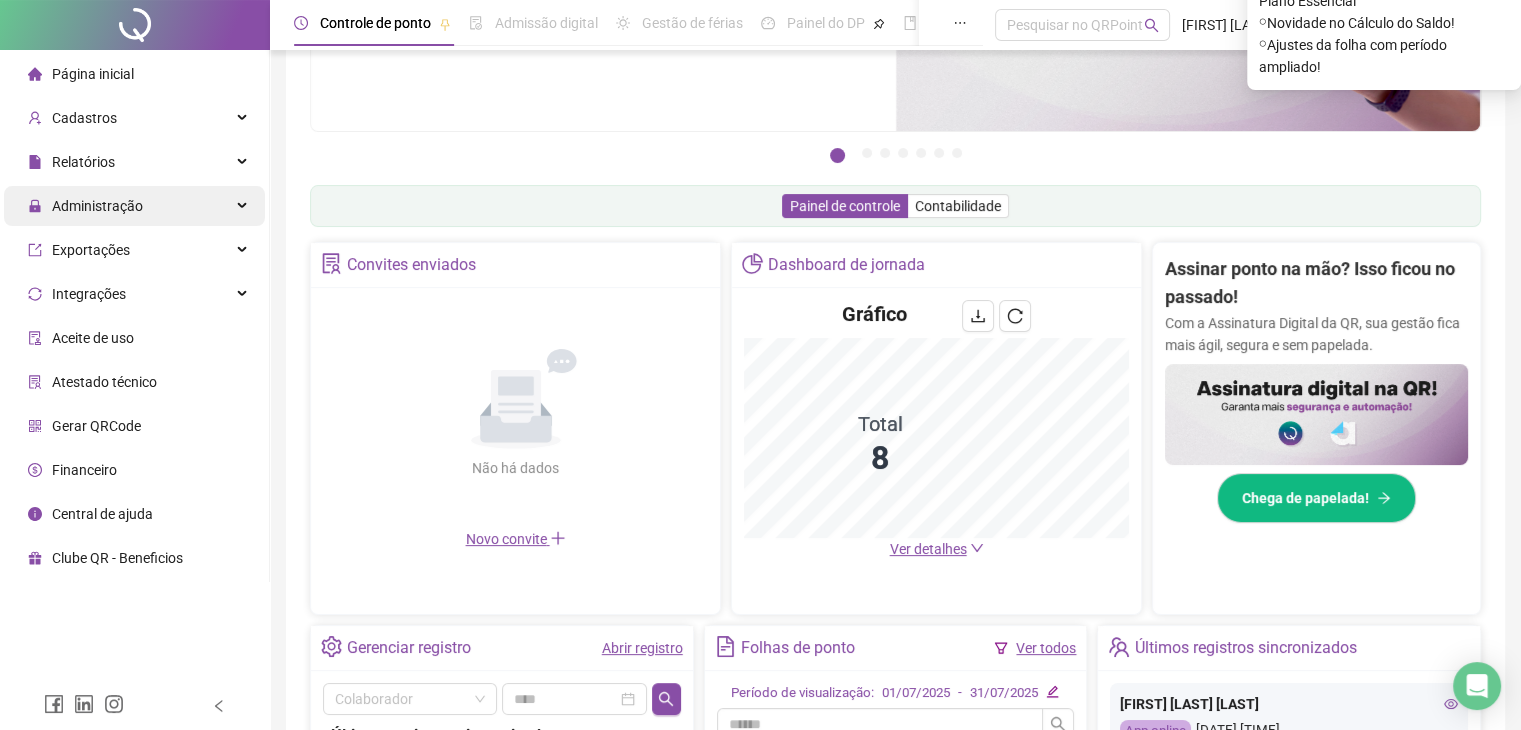 click on "Administração" at bounding box center [134, 206] 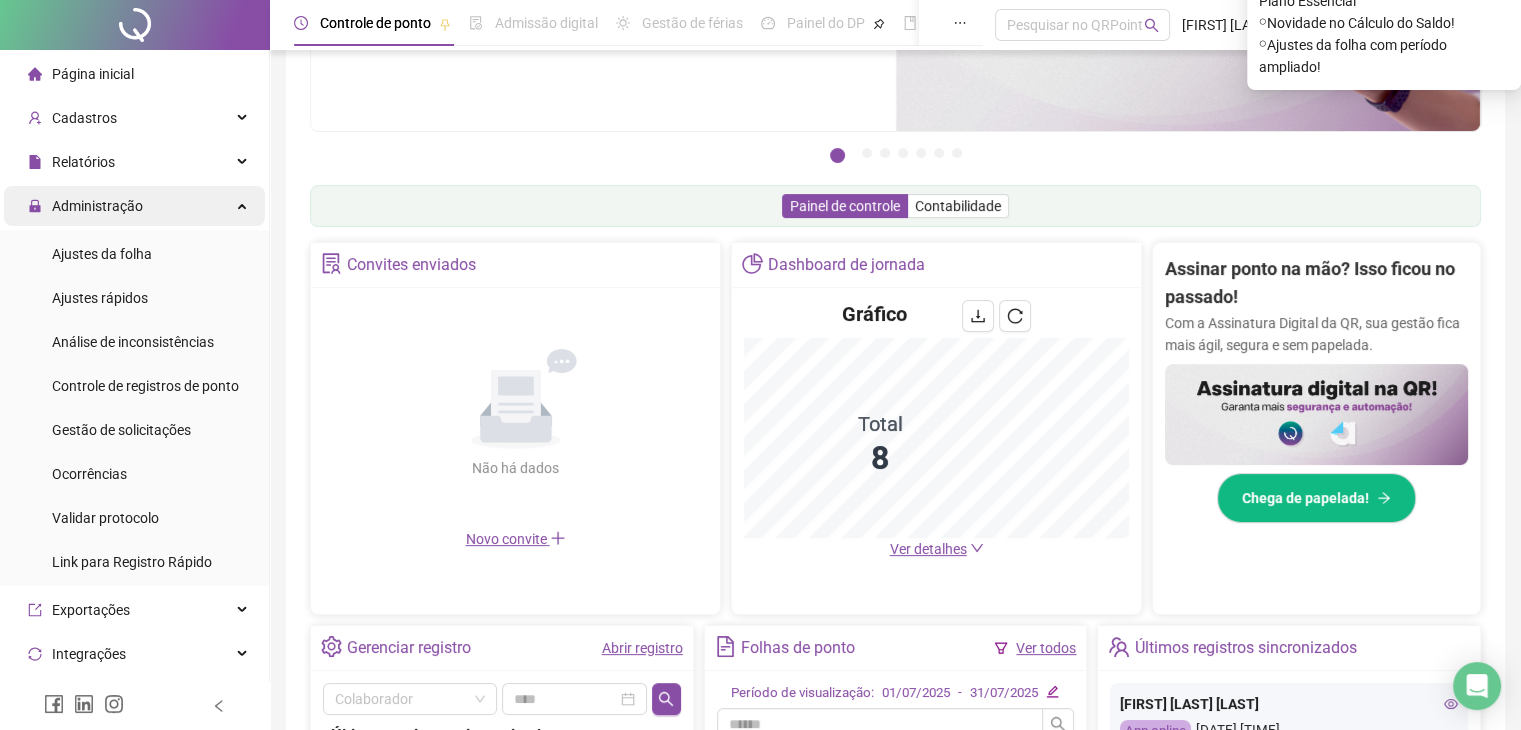 click on "Administração" at bounding box center [134, 206] 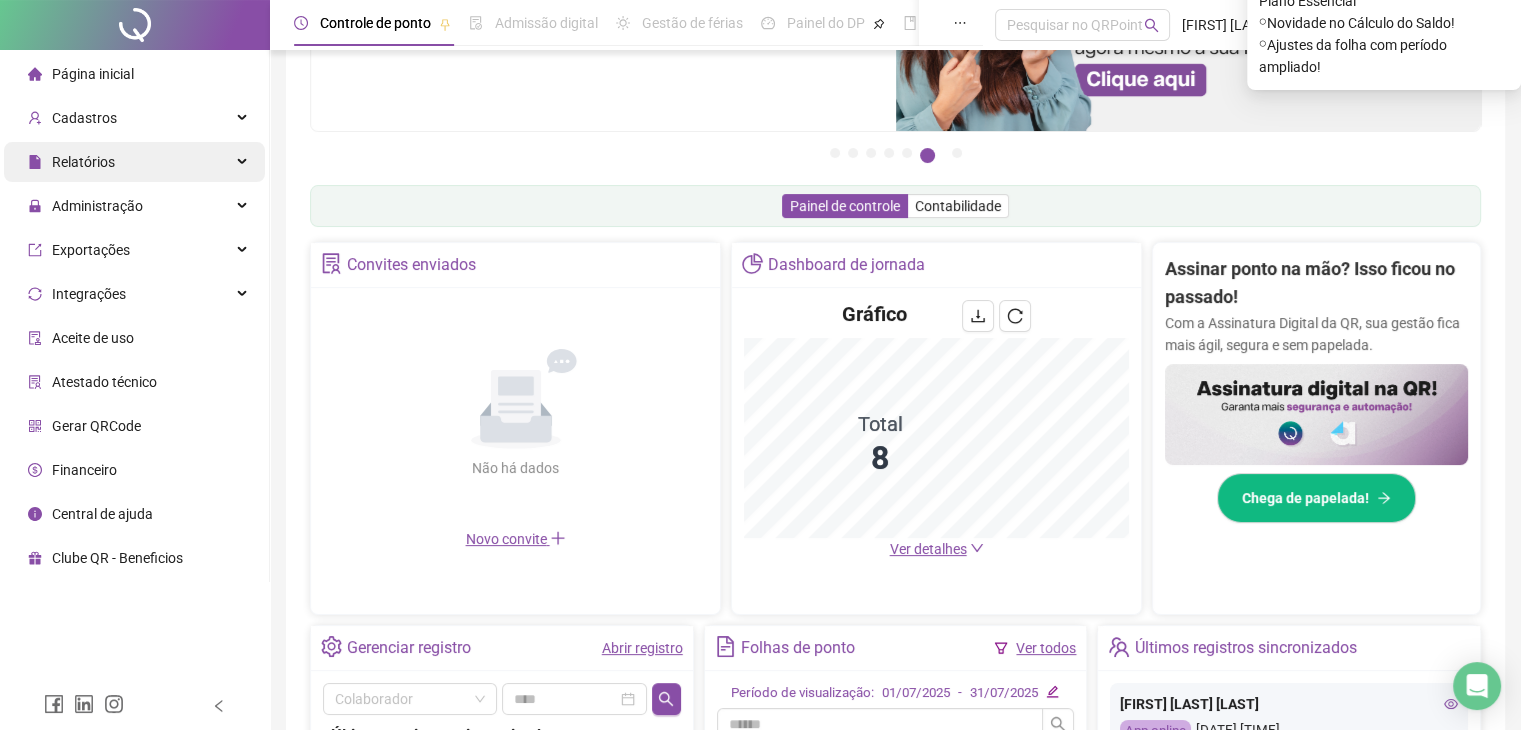 click on "Relatórios" at bounding box center [134, 162] 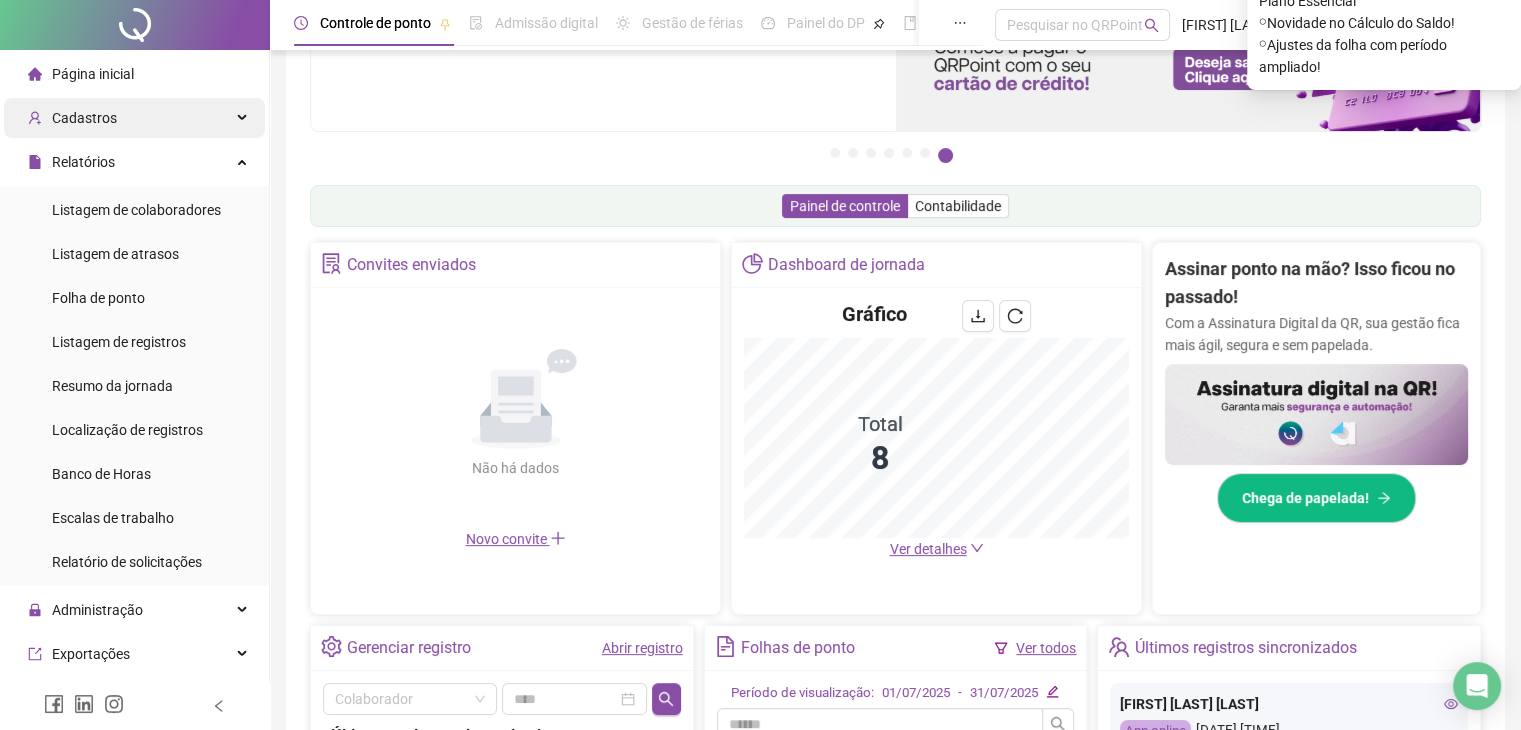 click on "Cadastros" at bounding box center (134, 118) 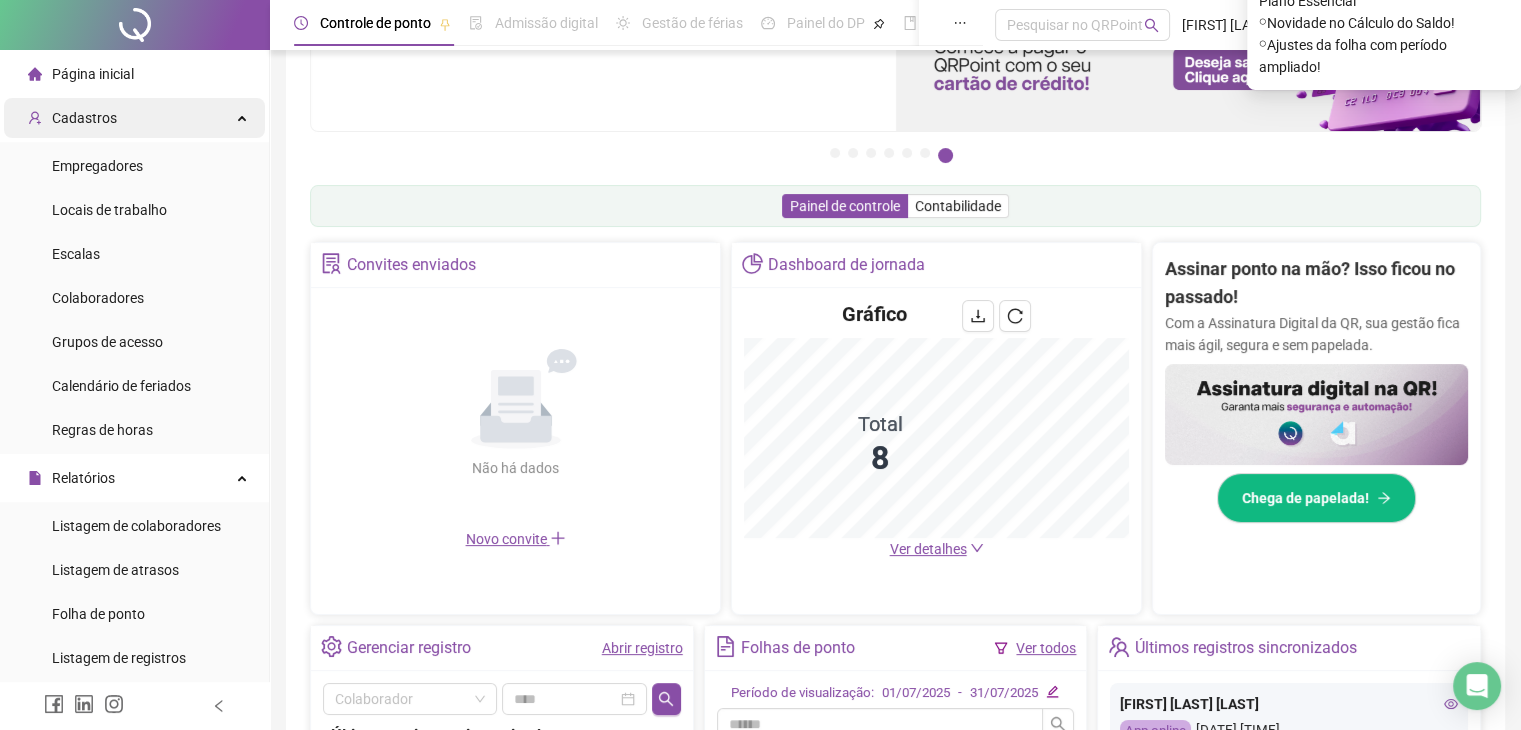 click on "Cadastros" at bounding box center (134, 118) 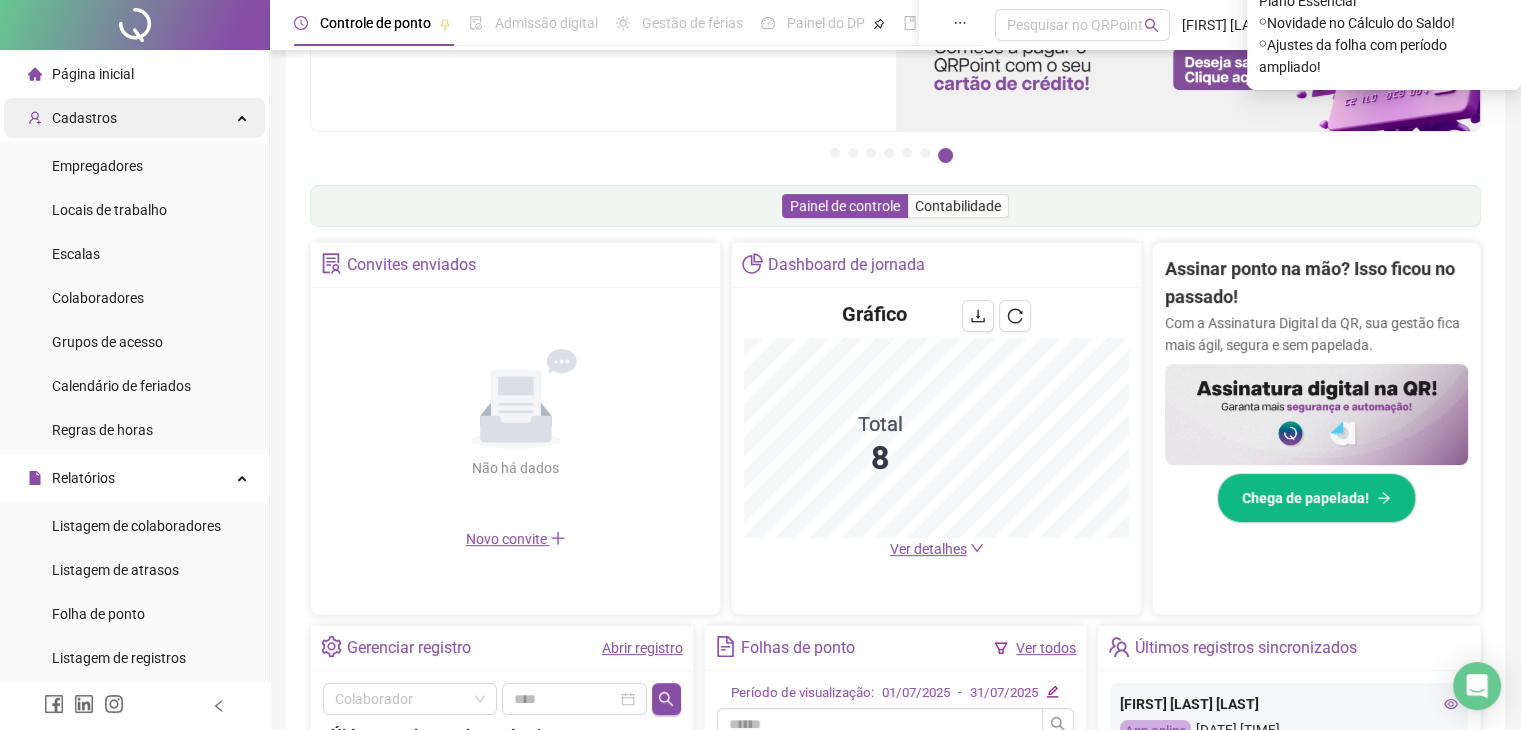 click on "Cadastros" at bounding box center [134, 118] 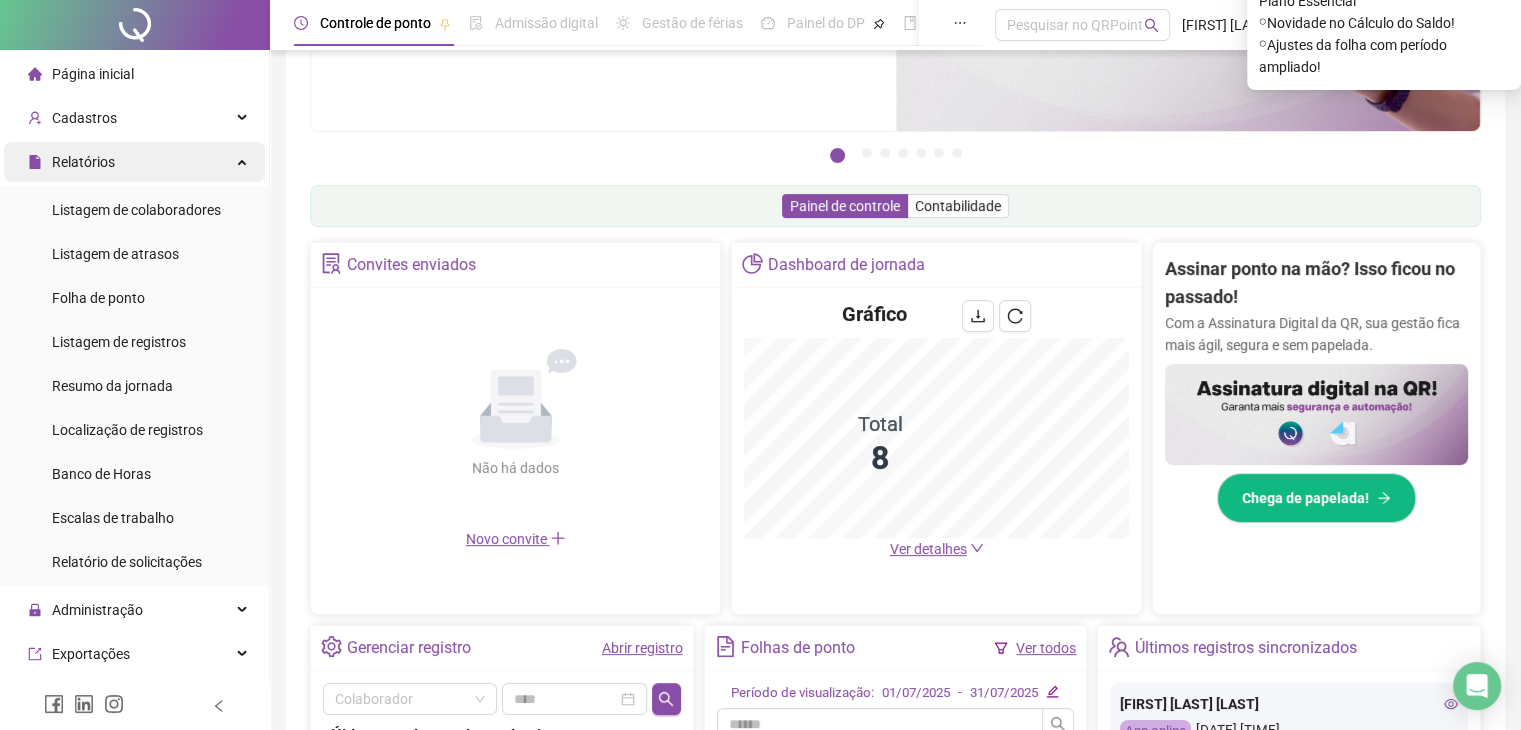 click on "Relatórios" at bounding box center [134, 162] 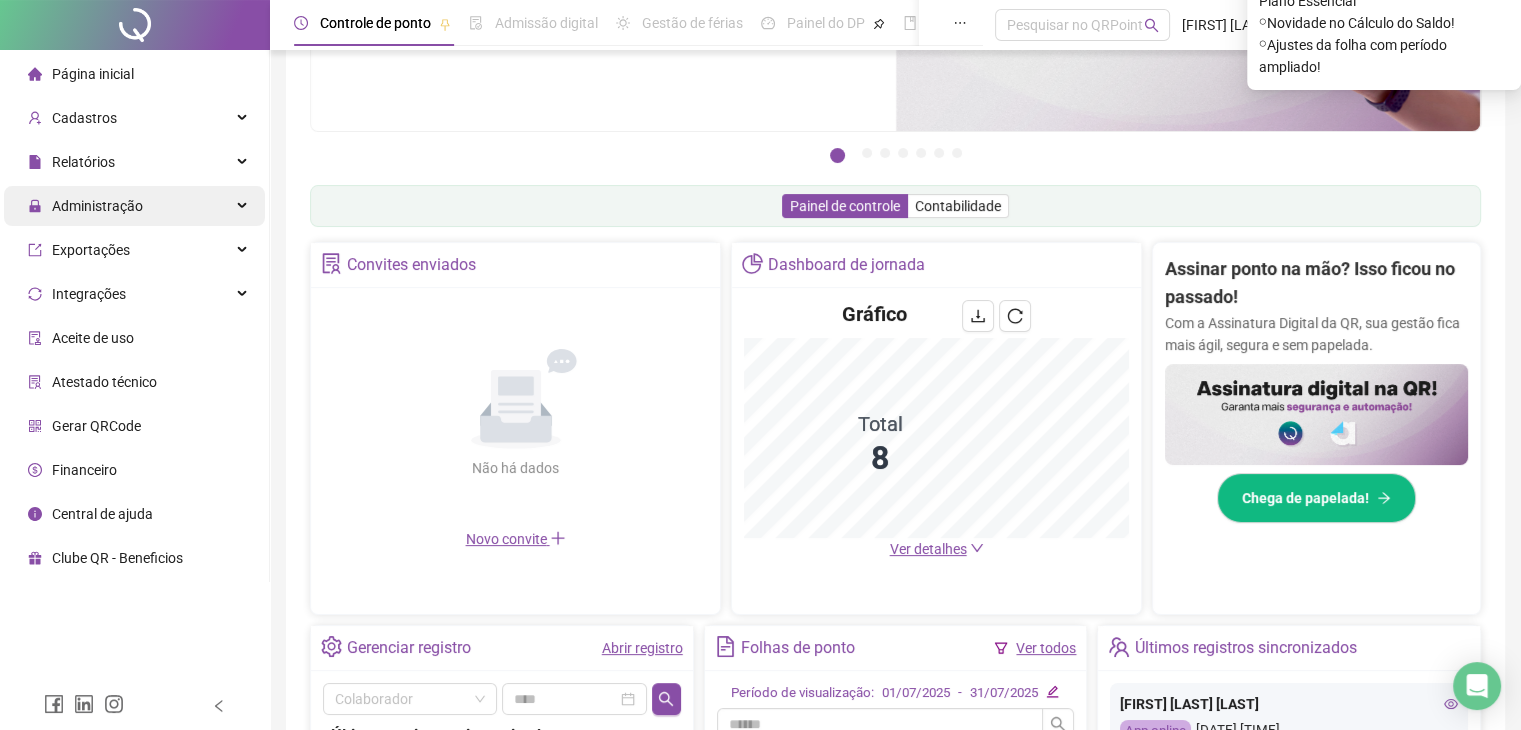 click on "Administração" at bounding box center [134, 206] 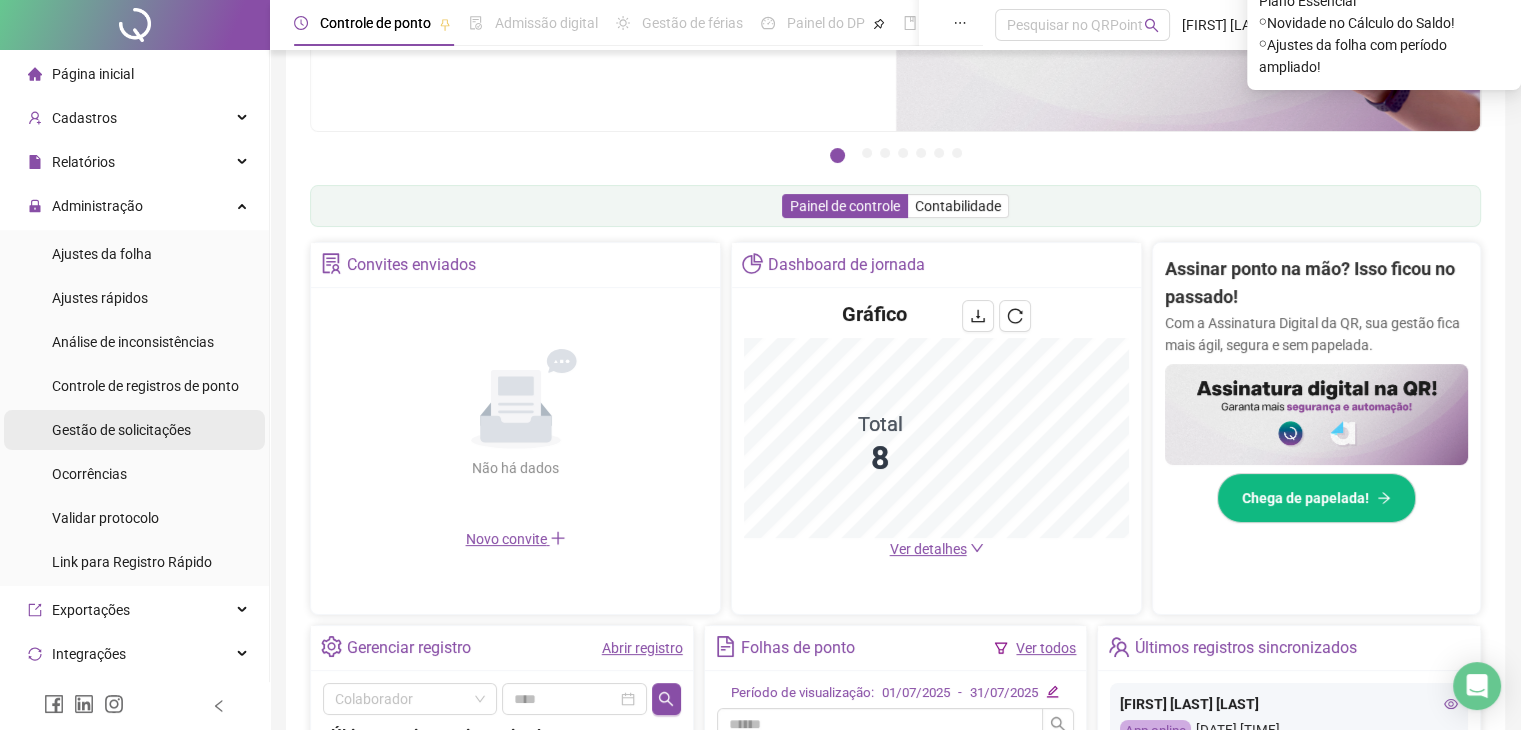 click on "Gestão de solicitações" at bounding box center [121, 430] 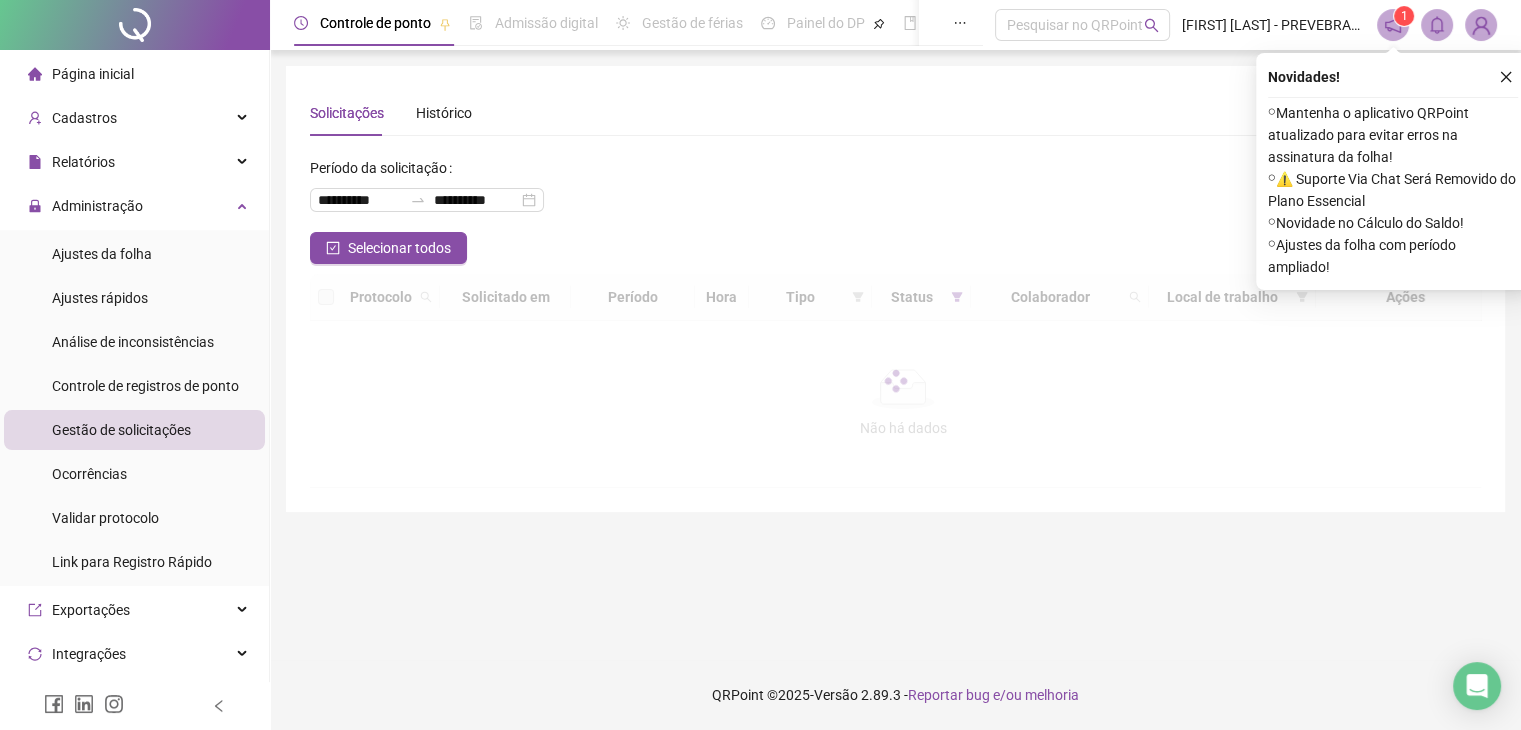 scroll, scrollTop: 0, scrollLeft: 0, axis: both 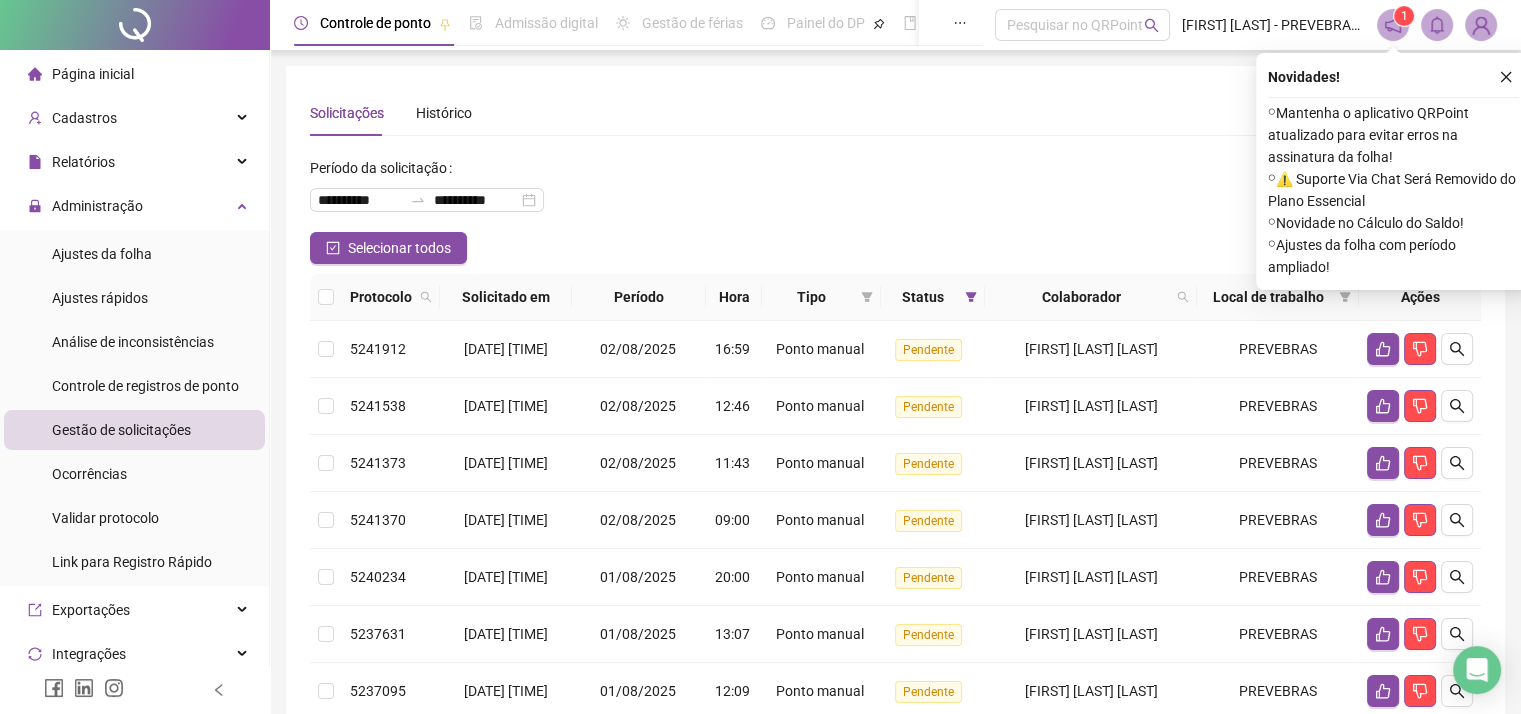 click 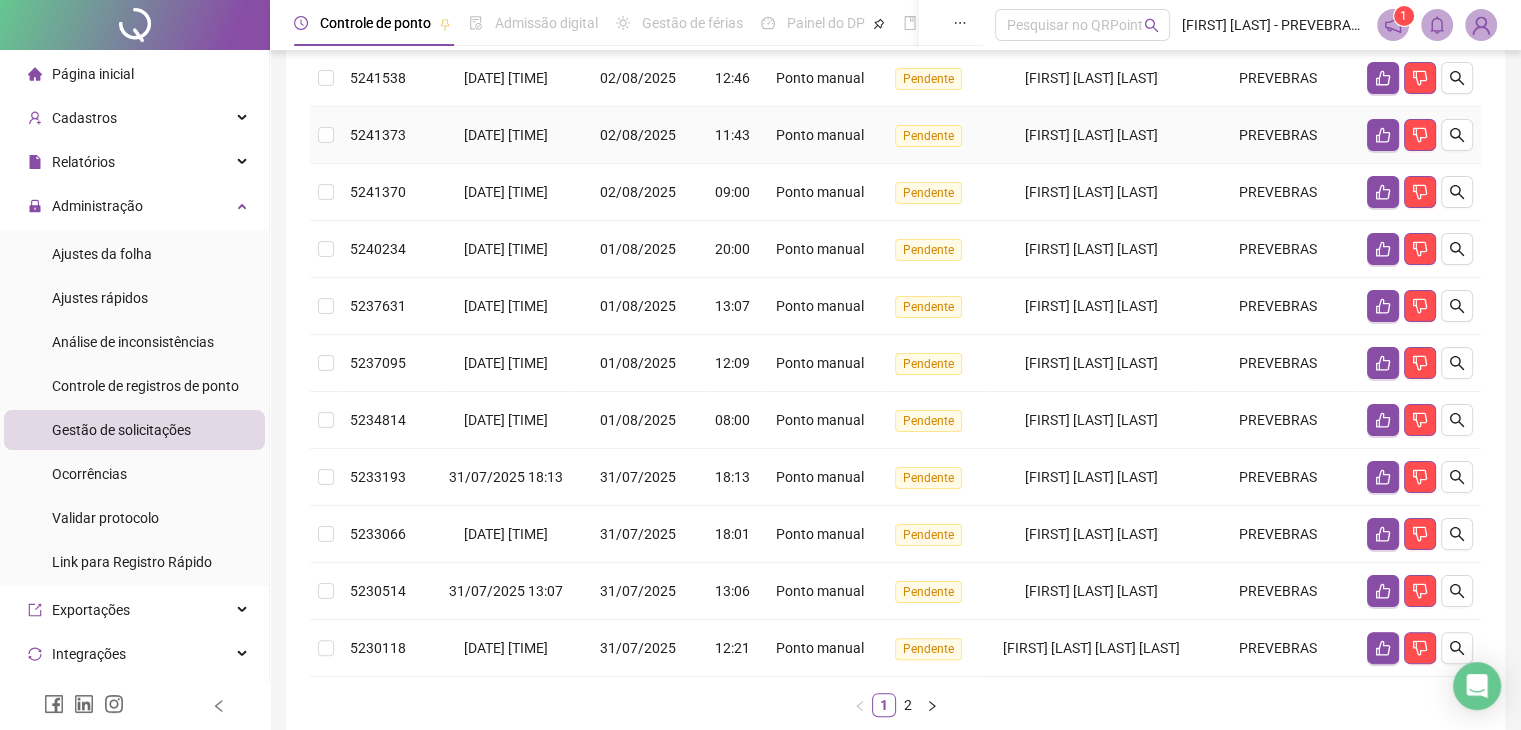 scroll, scrollTop: 400, scrollLeft: 0, axis: vertical 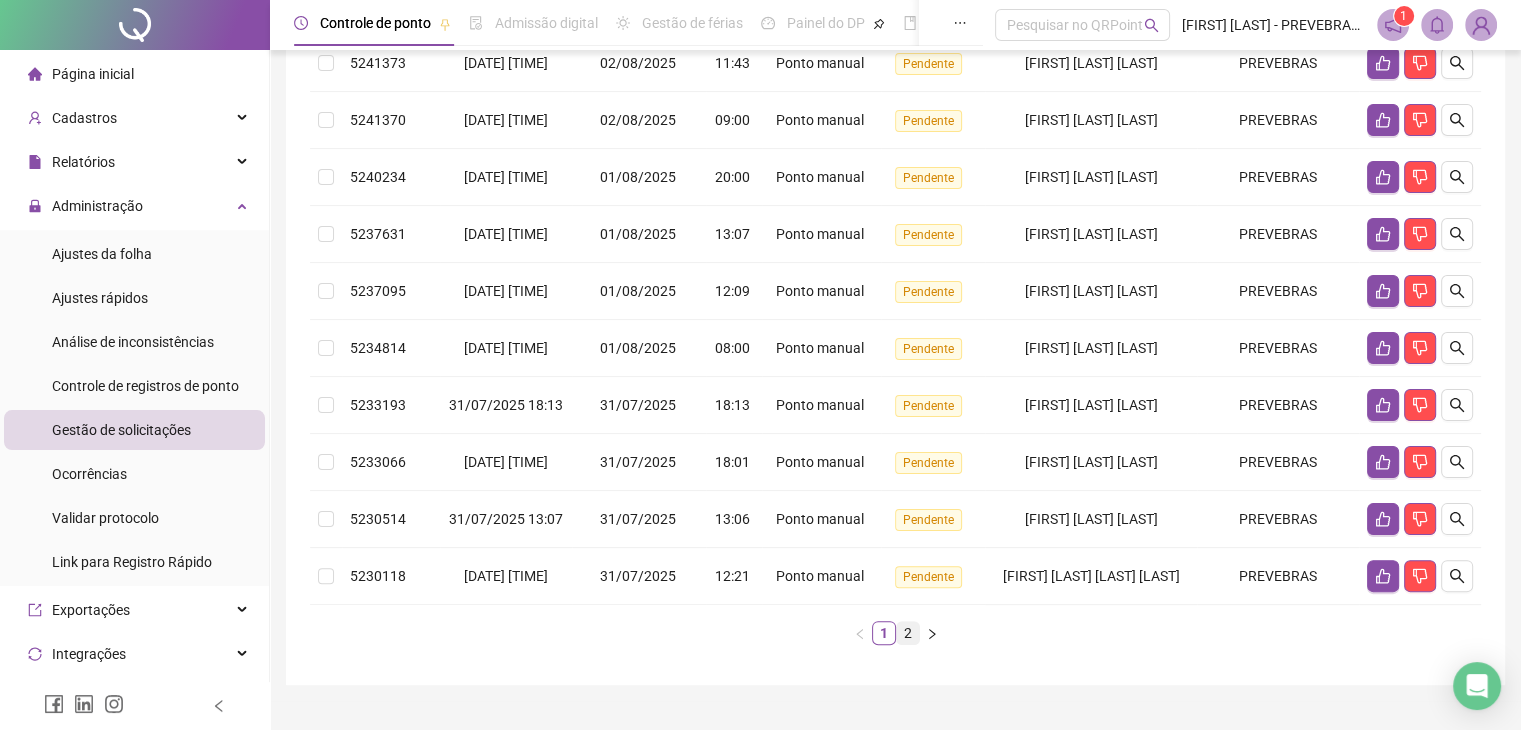 click on "2" at bounding box center (908, 633) 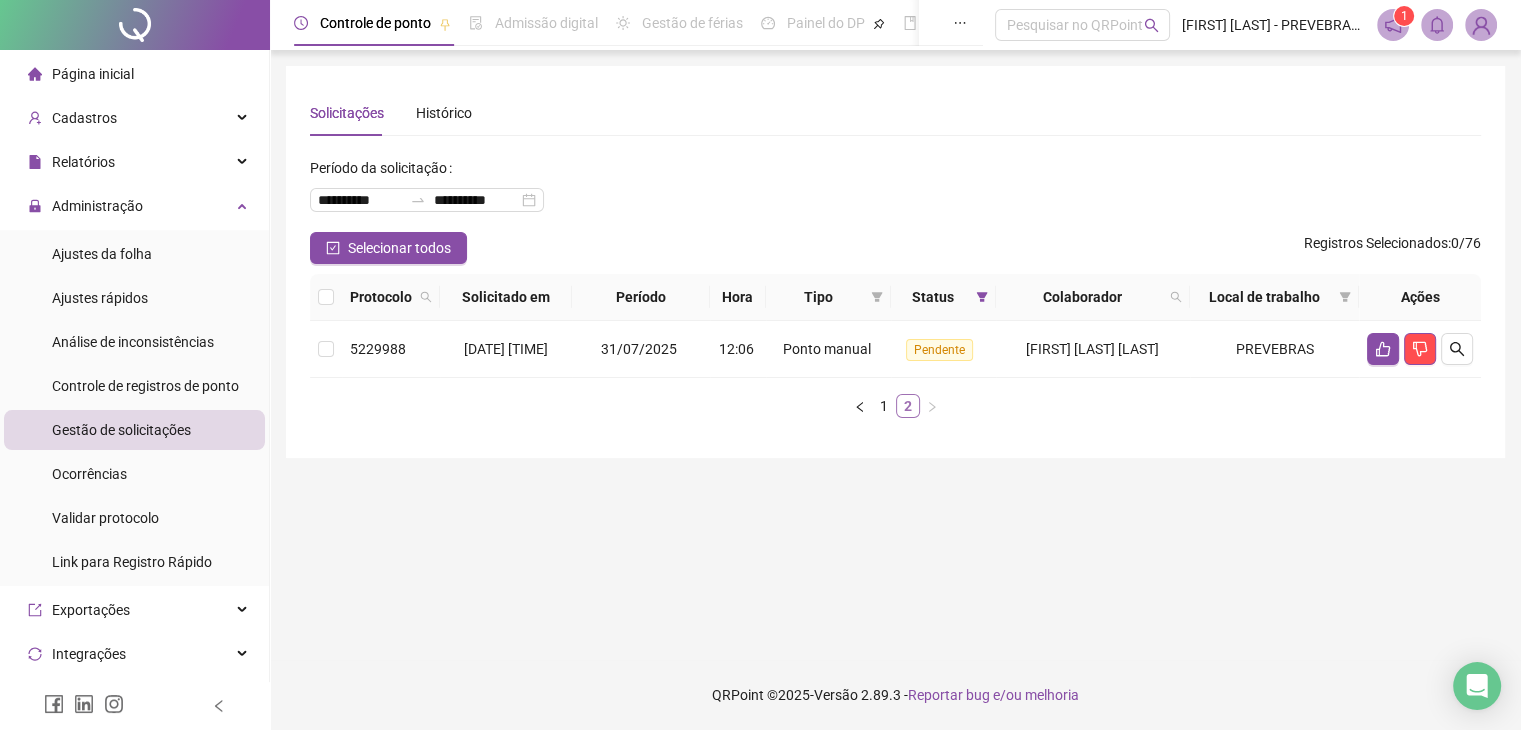 scroll, scrollTop: 0, scrollLeft: 0, axis: both 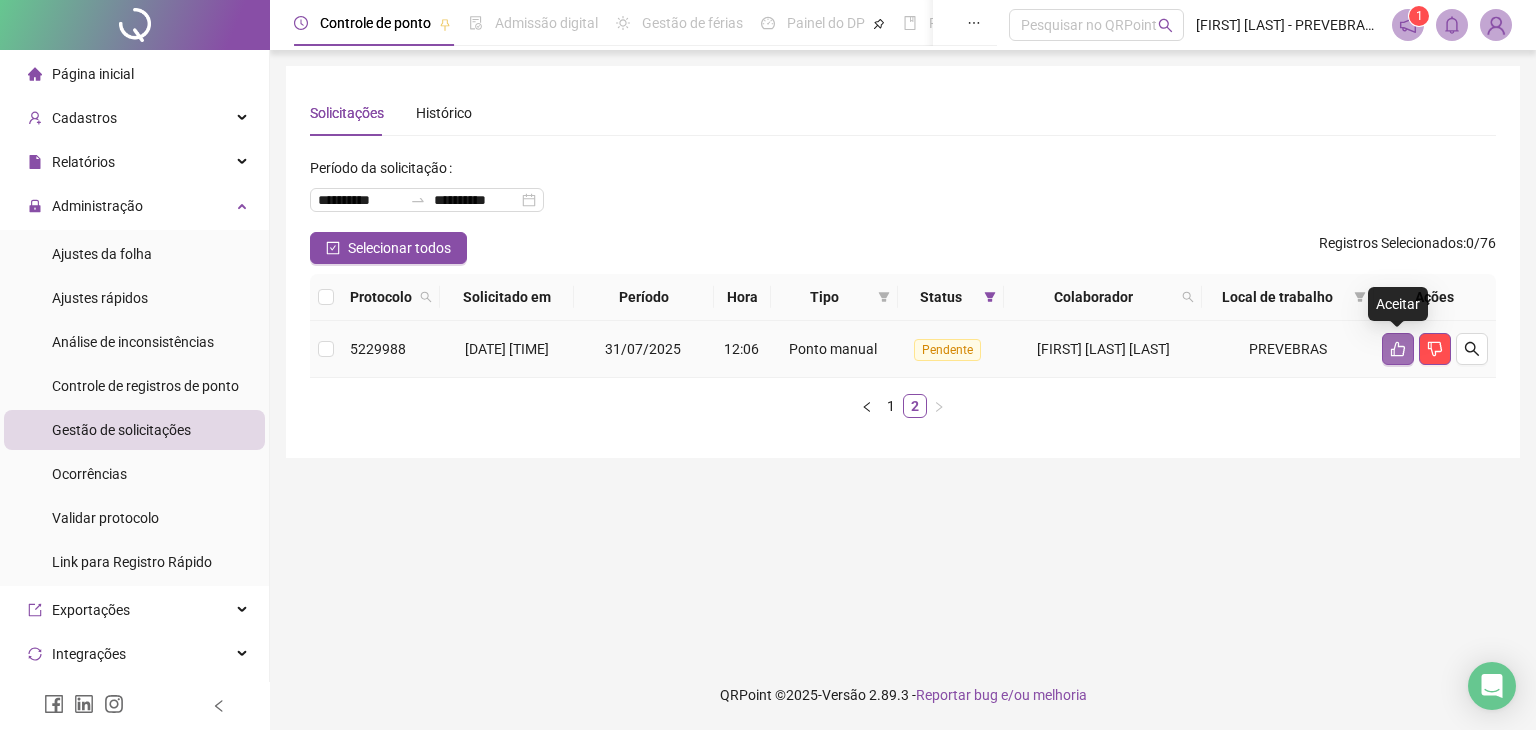 click 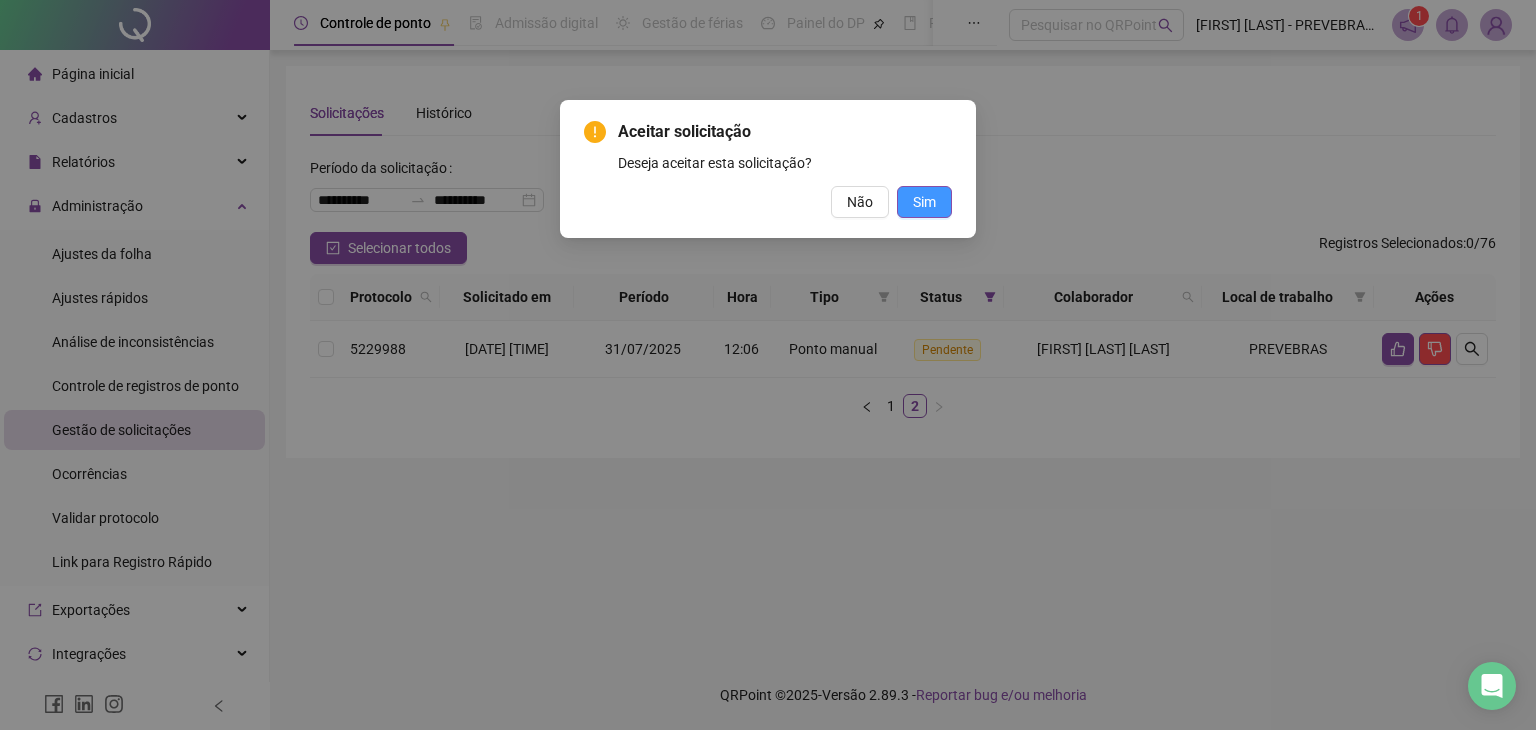 click on "Sim" at bounding box center [924, 202] 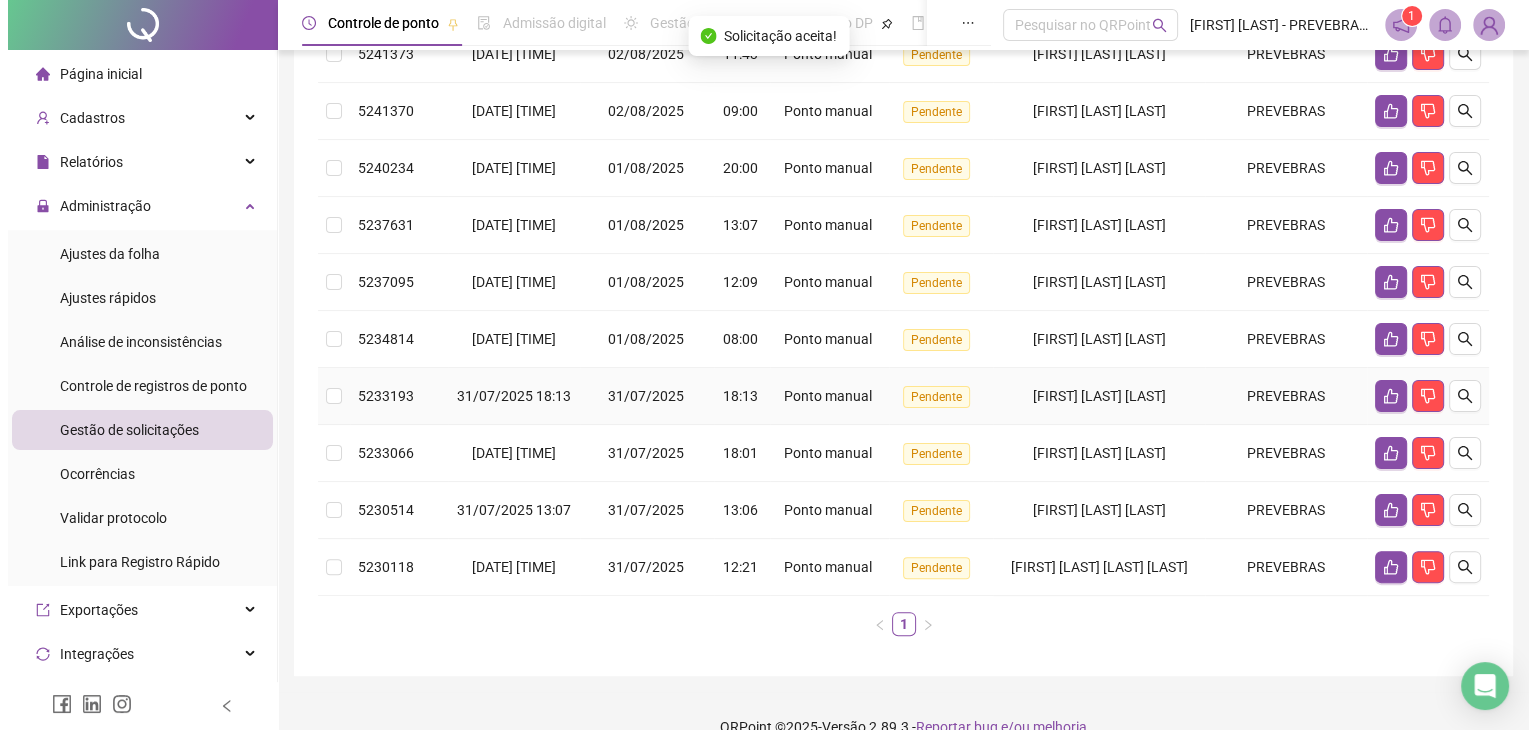 scroll, scrollTop: 439, scrollLeft: 0, axis: vertical 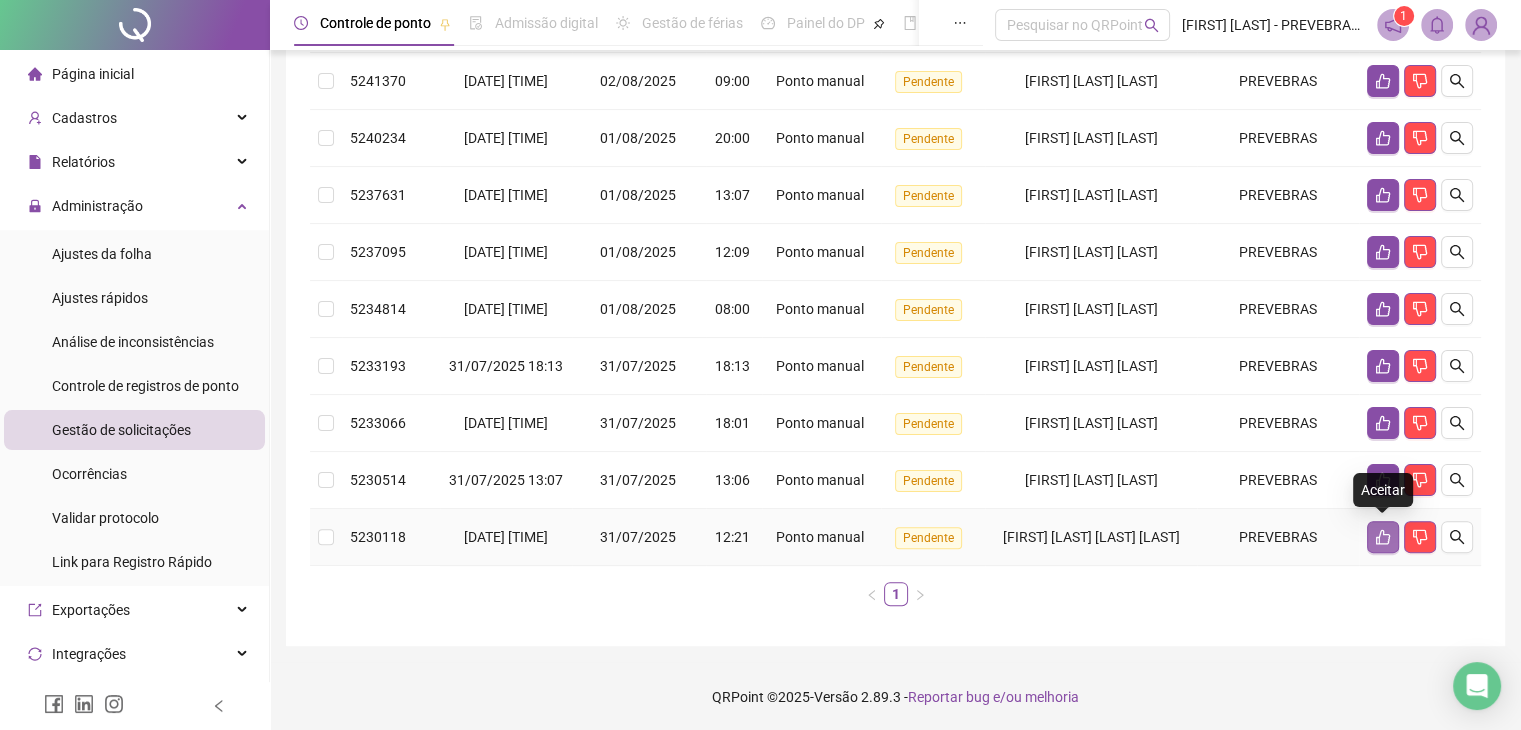 click 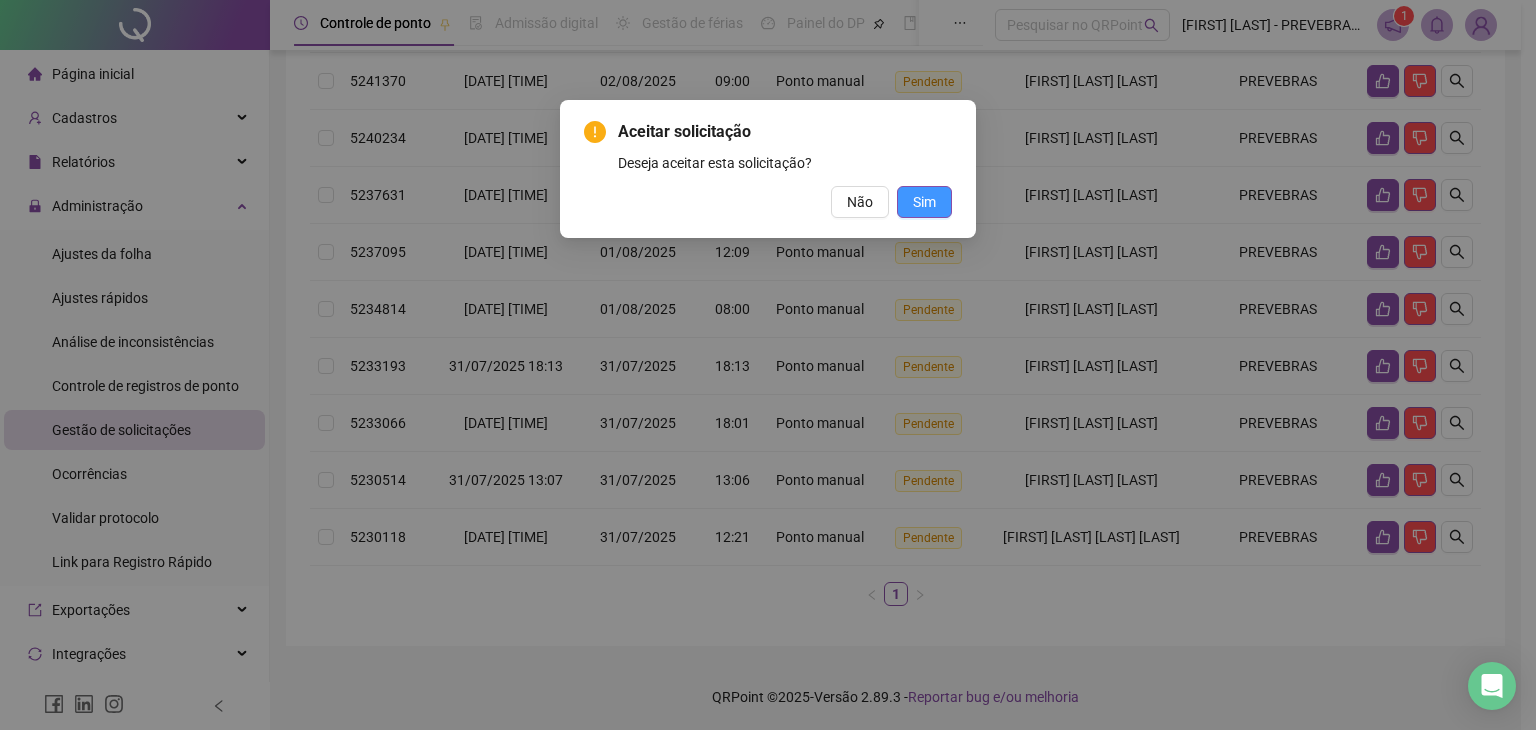 click on "Sim" at bounding box center (924, 202) 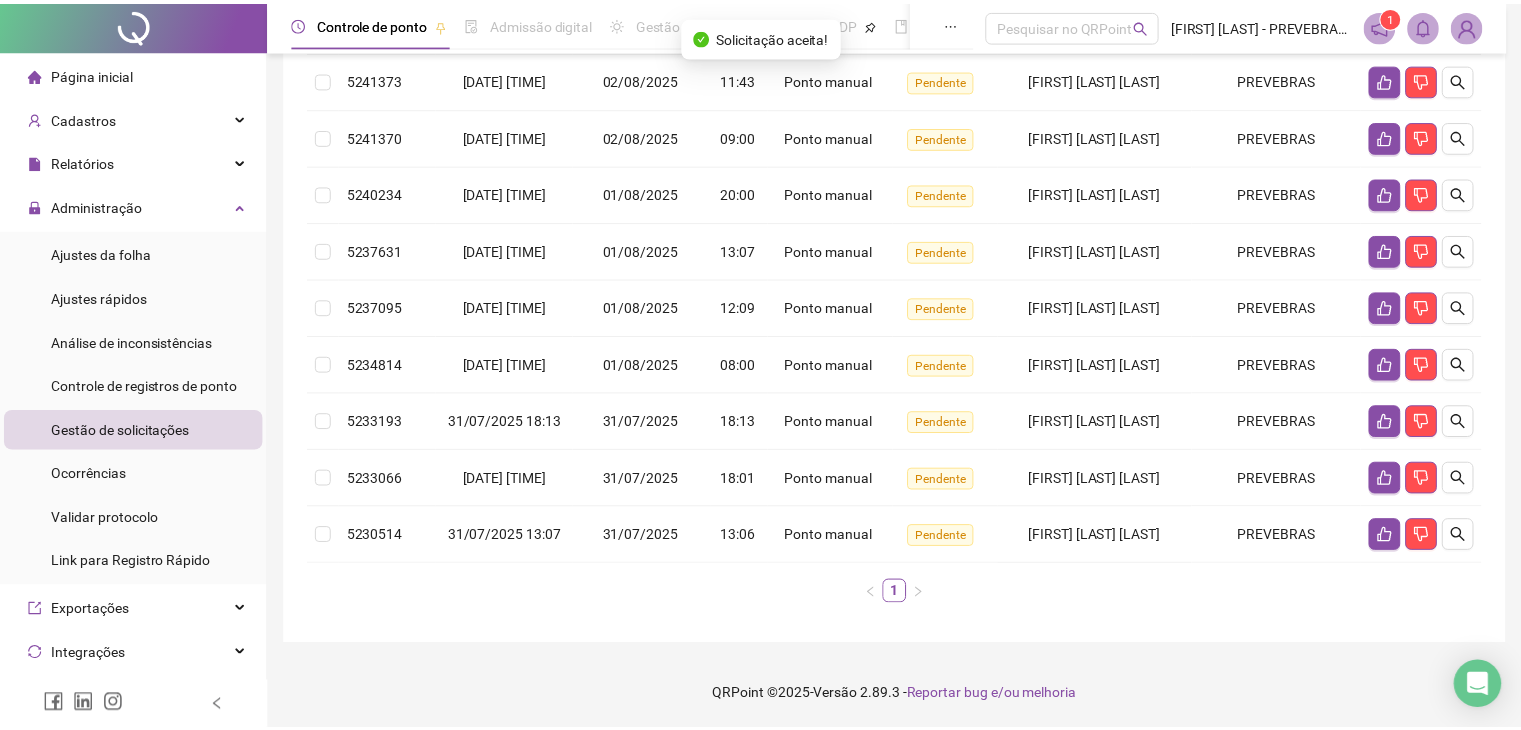 scroll, scrollTop: 382, scrollLeft: 0, axis: vertical 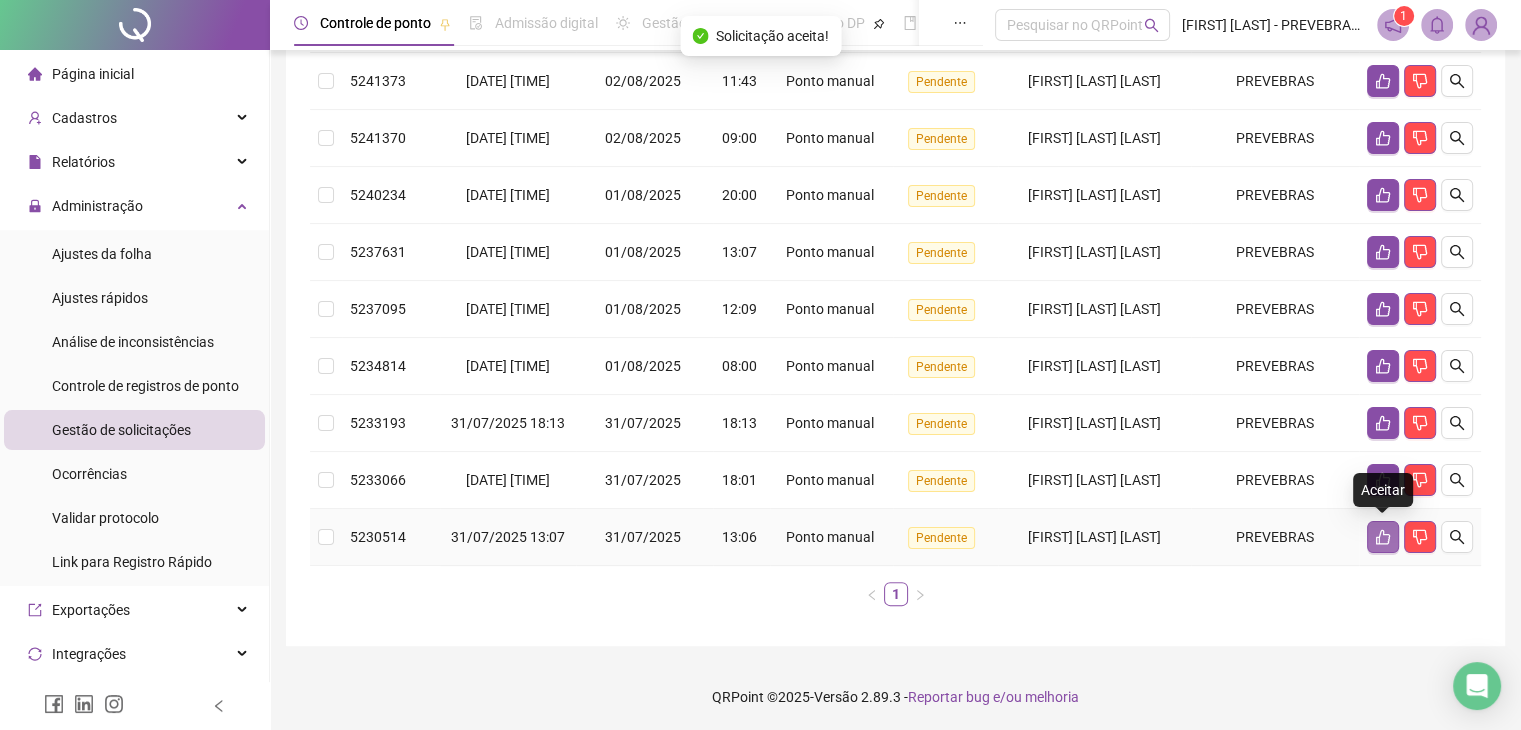 click 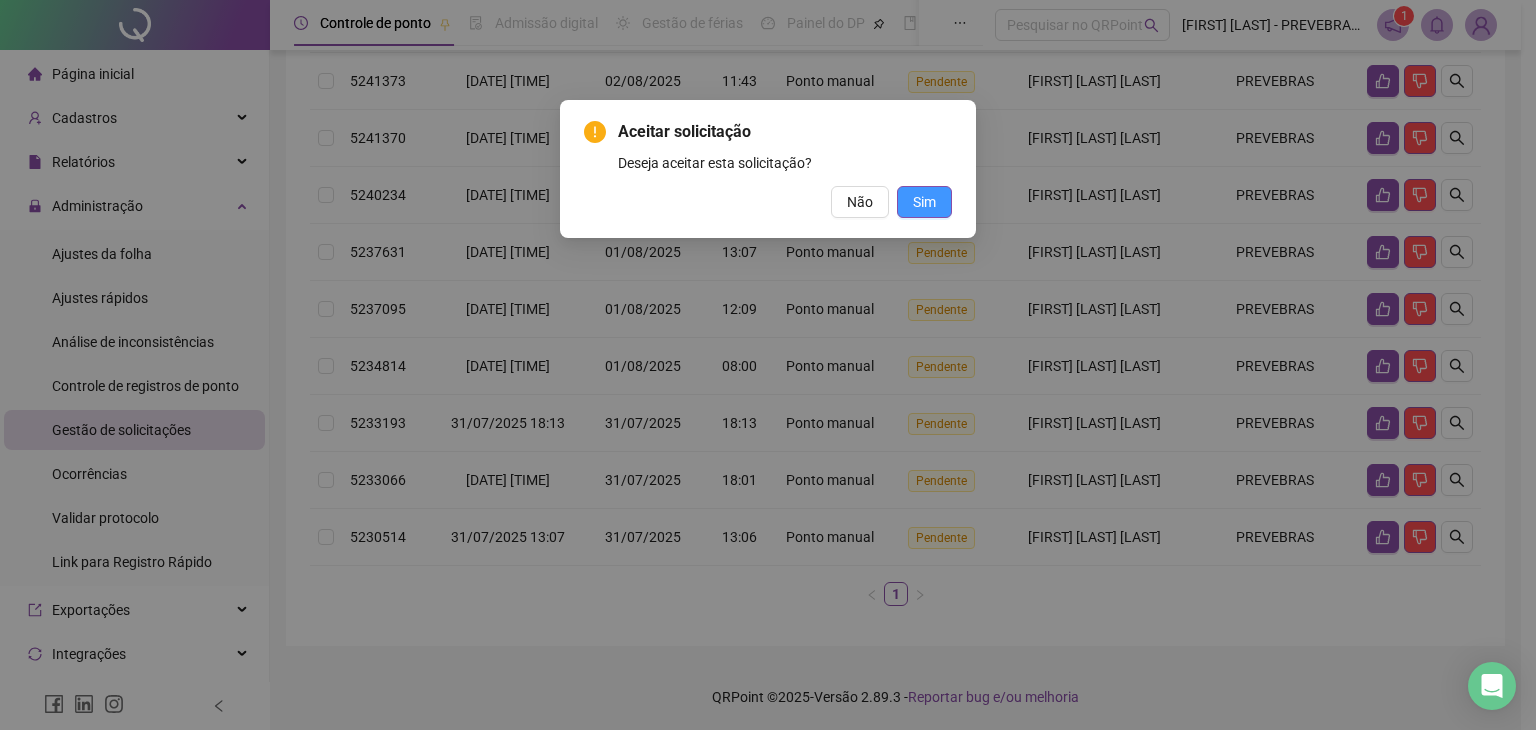 click on "Sim" at bounding box center (924, 202) 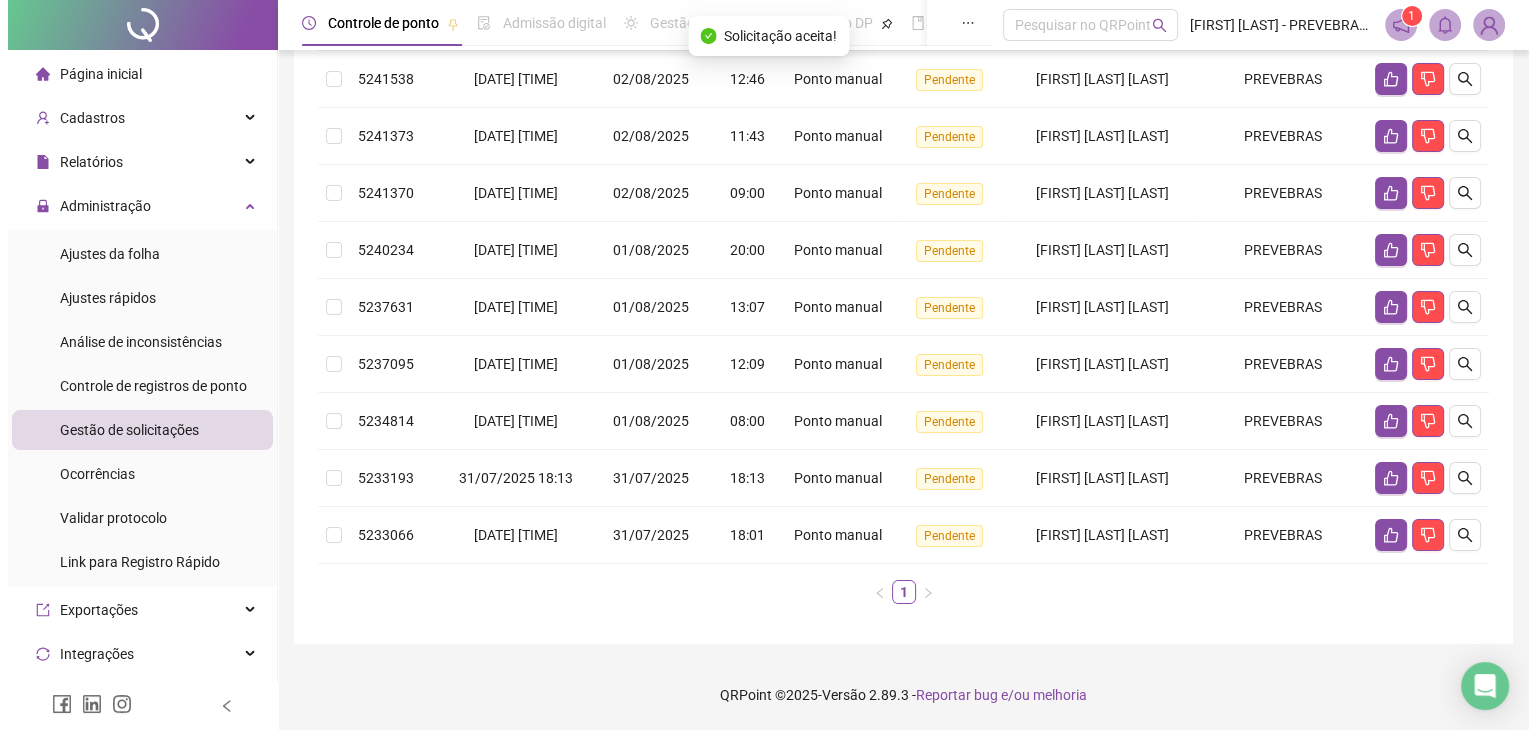 scroll, scrollTop: 325, scrollLeft: 0, axis: vertical 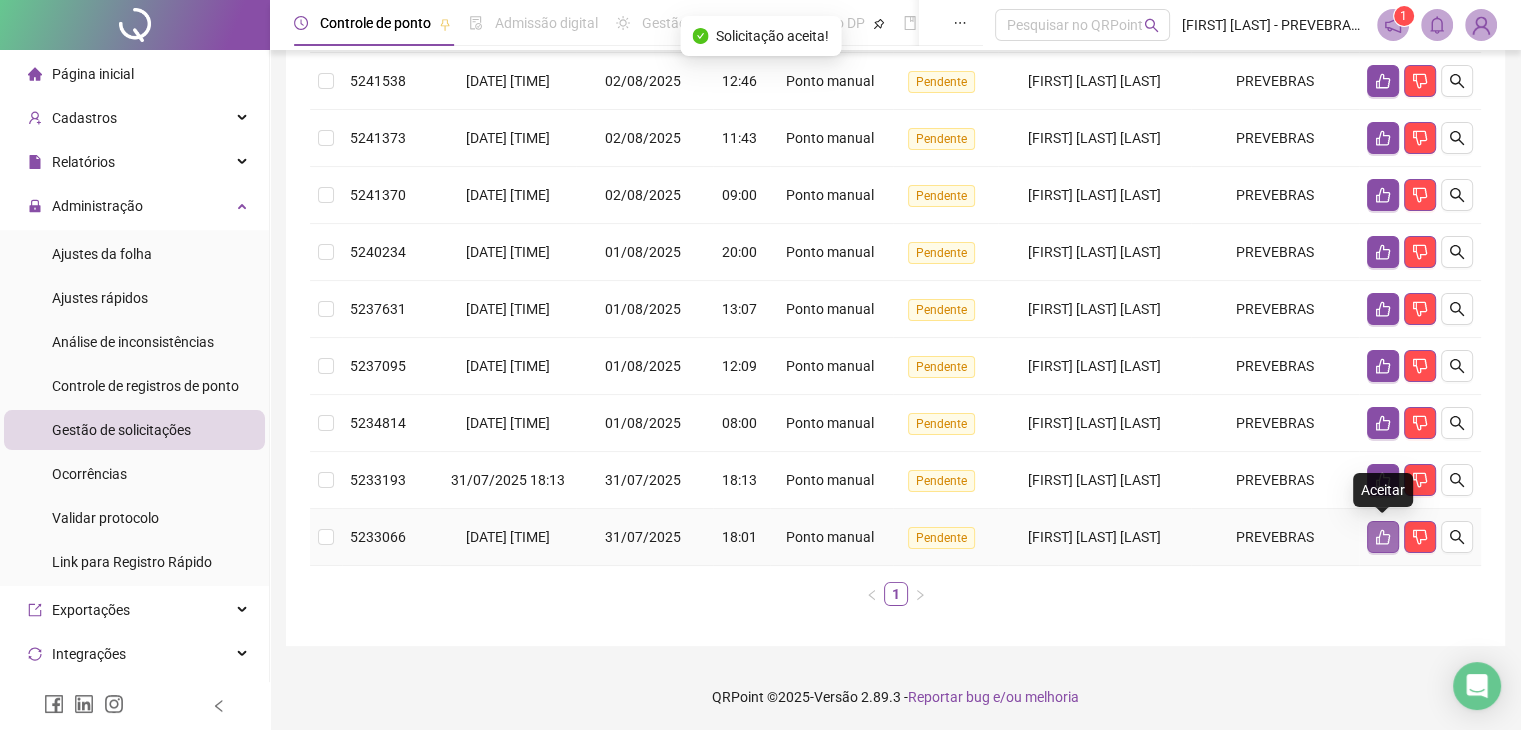 click at bounding box center [1383, 537] 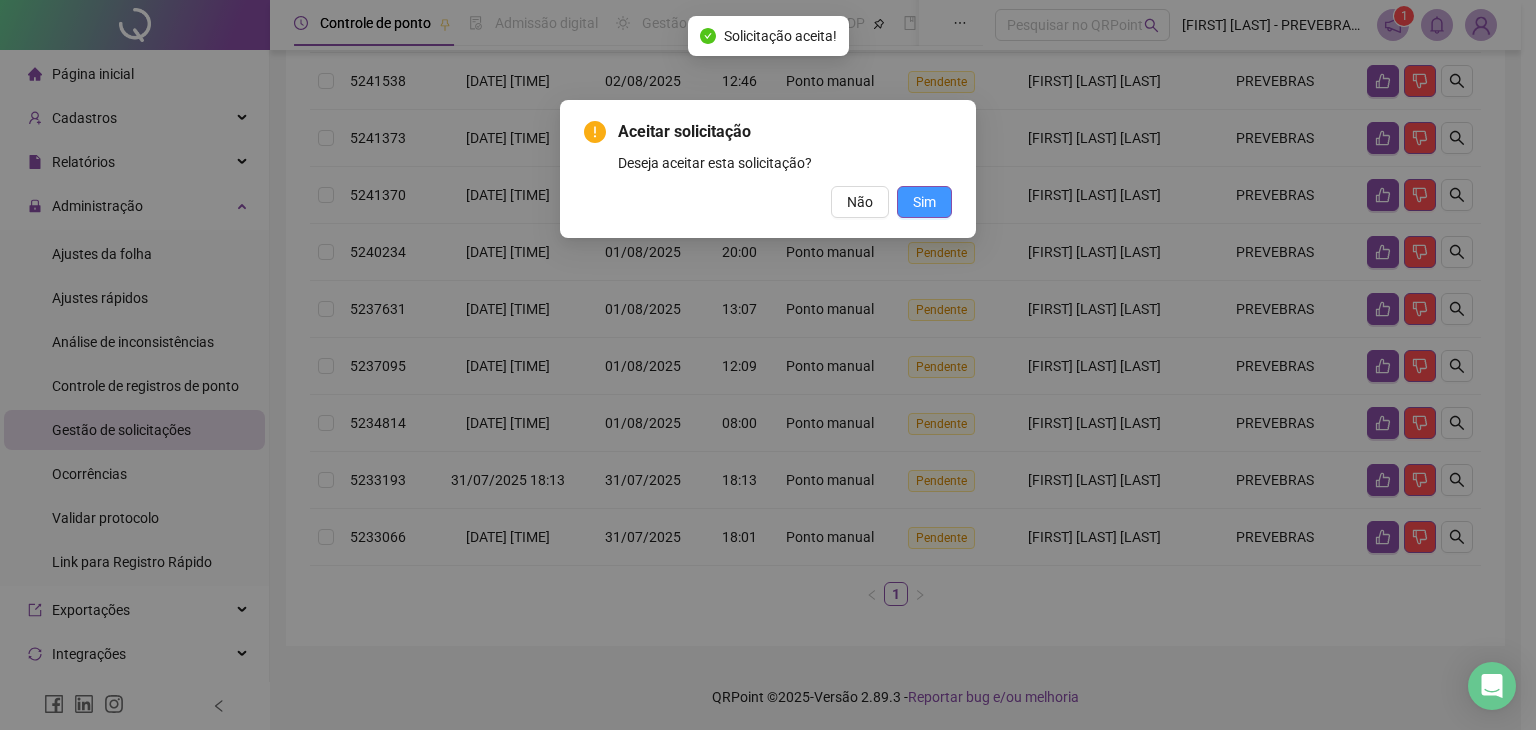 click on "Sim" at bounding box center [924, 202] 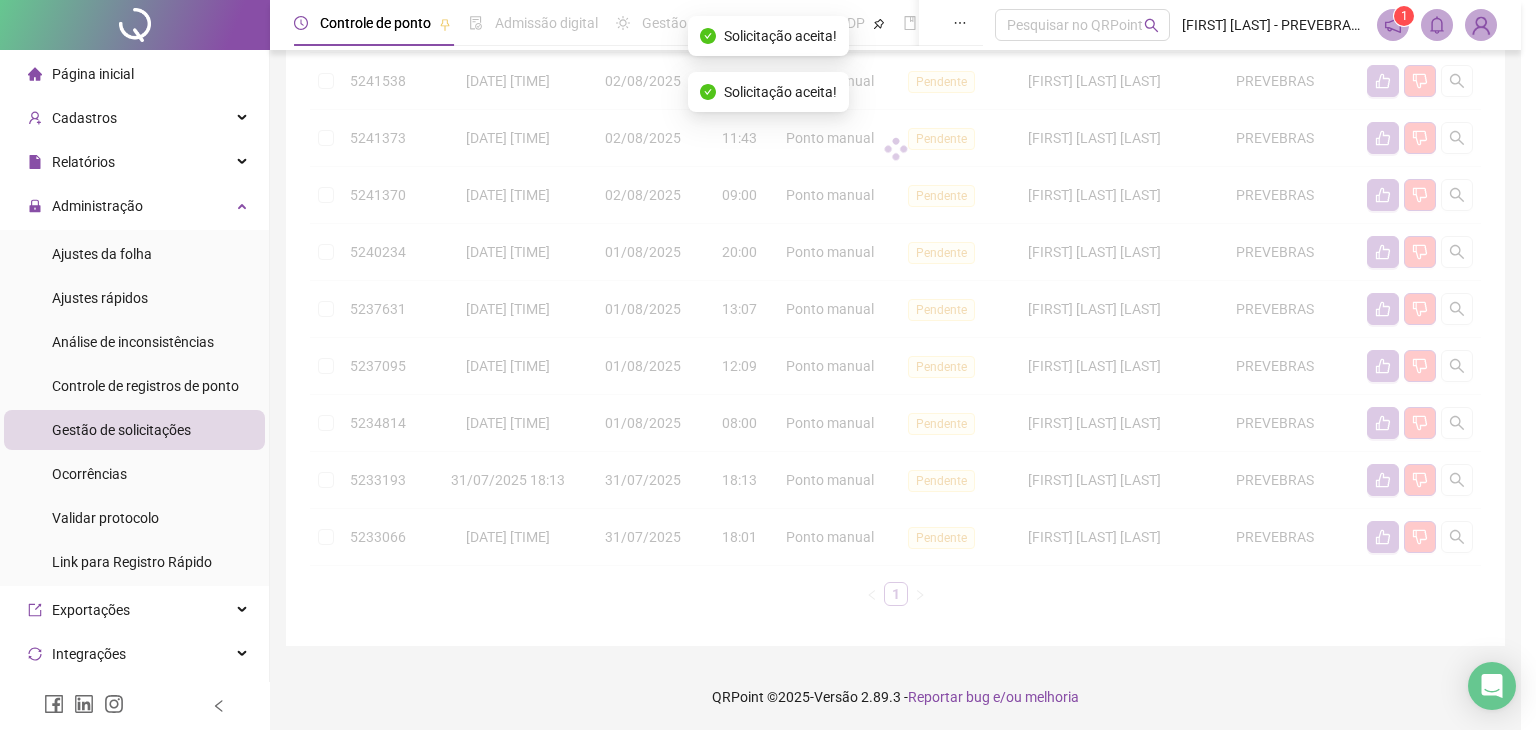 scroll, scrollTop: 268, scrollLeft: 0, axis: vertical 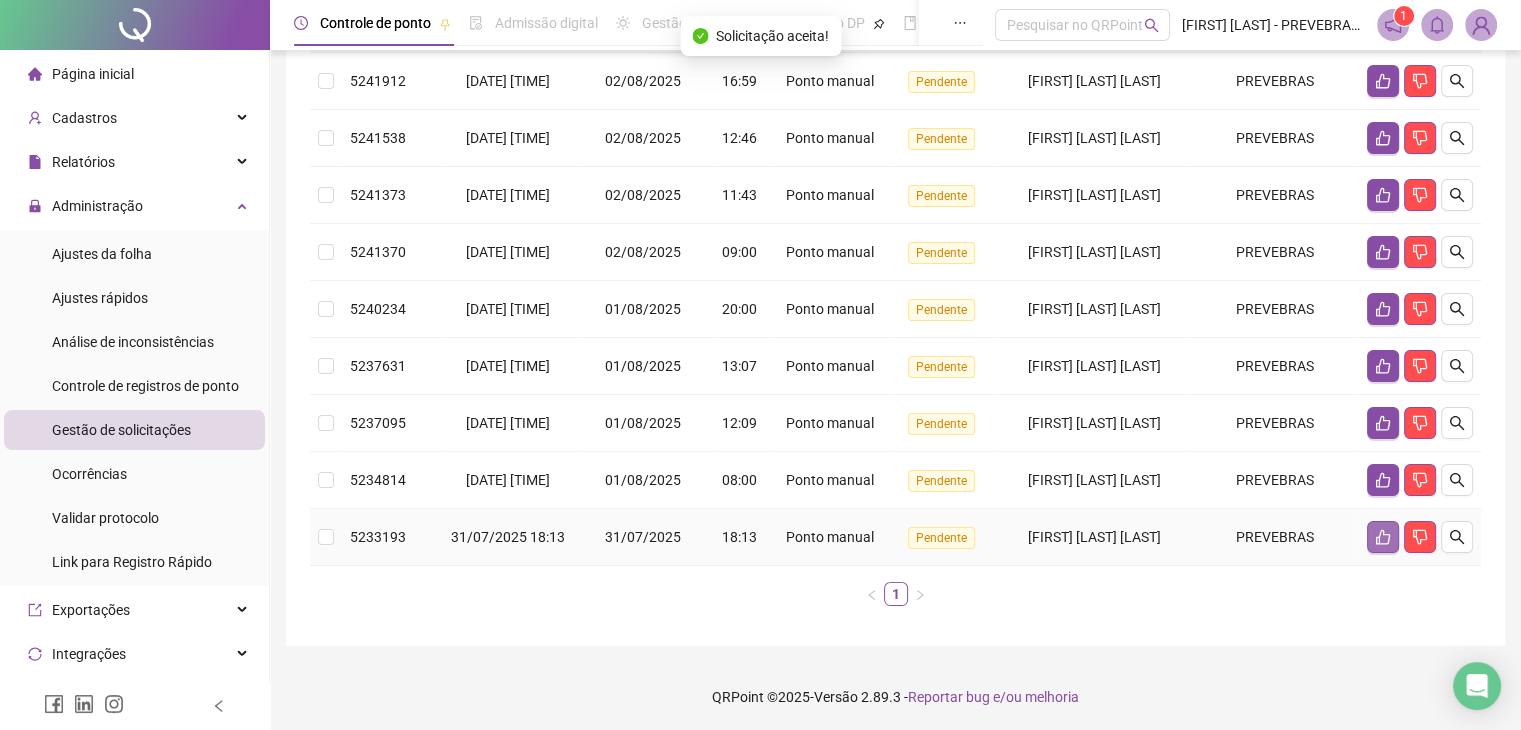 click at bounding box center [1383, 537] 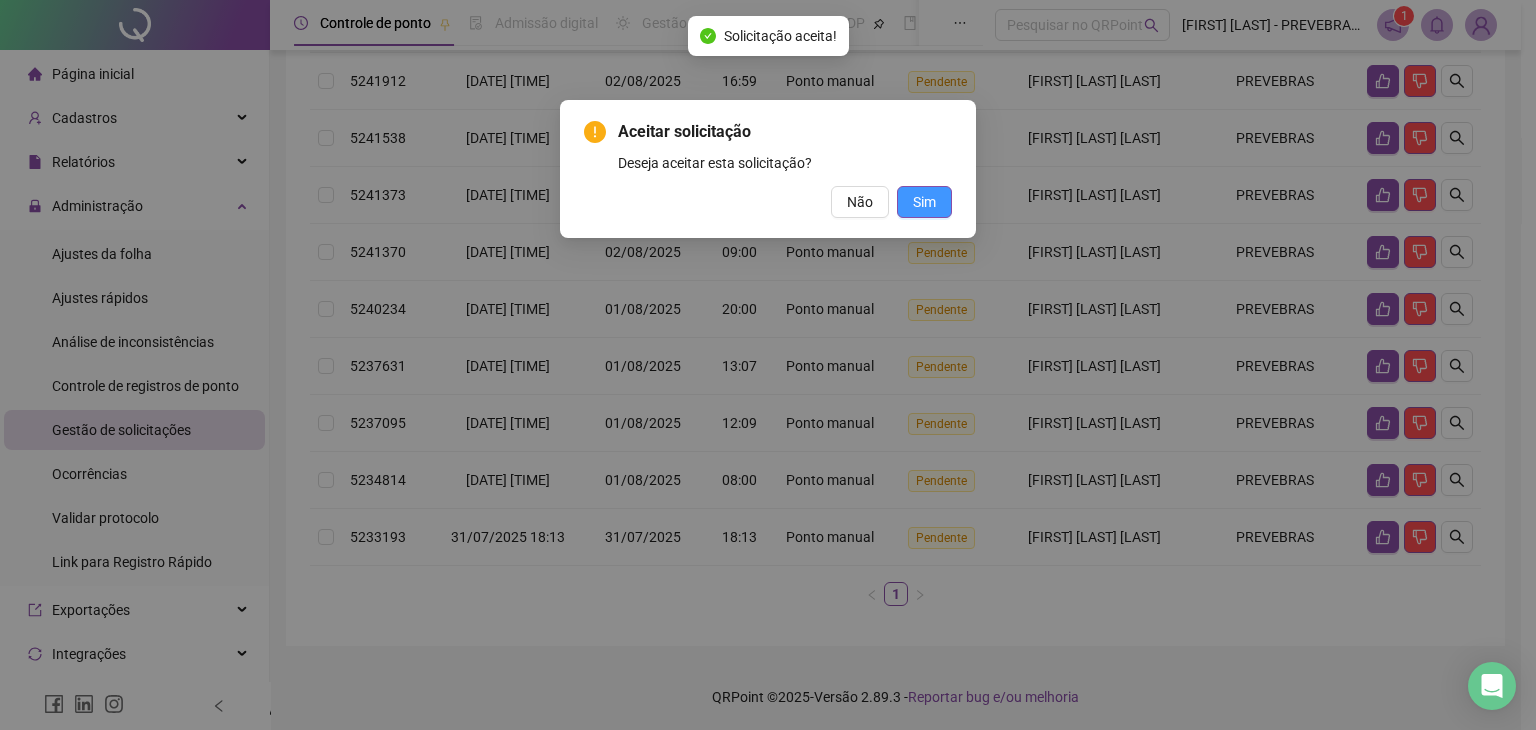 click on "Sim" at bounding box center (924, 202) 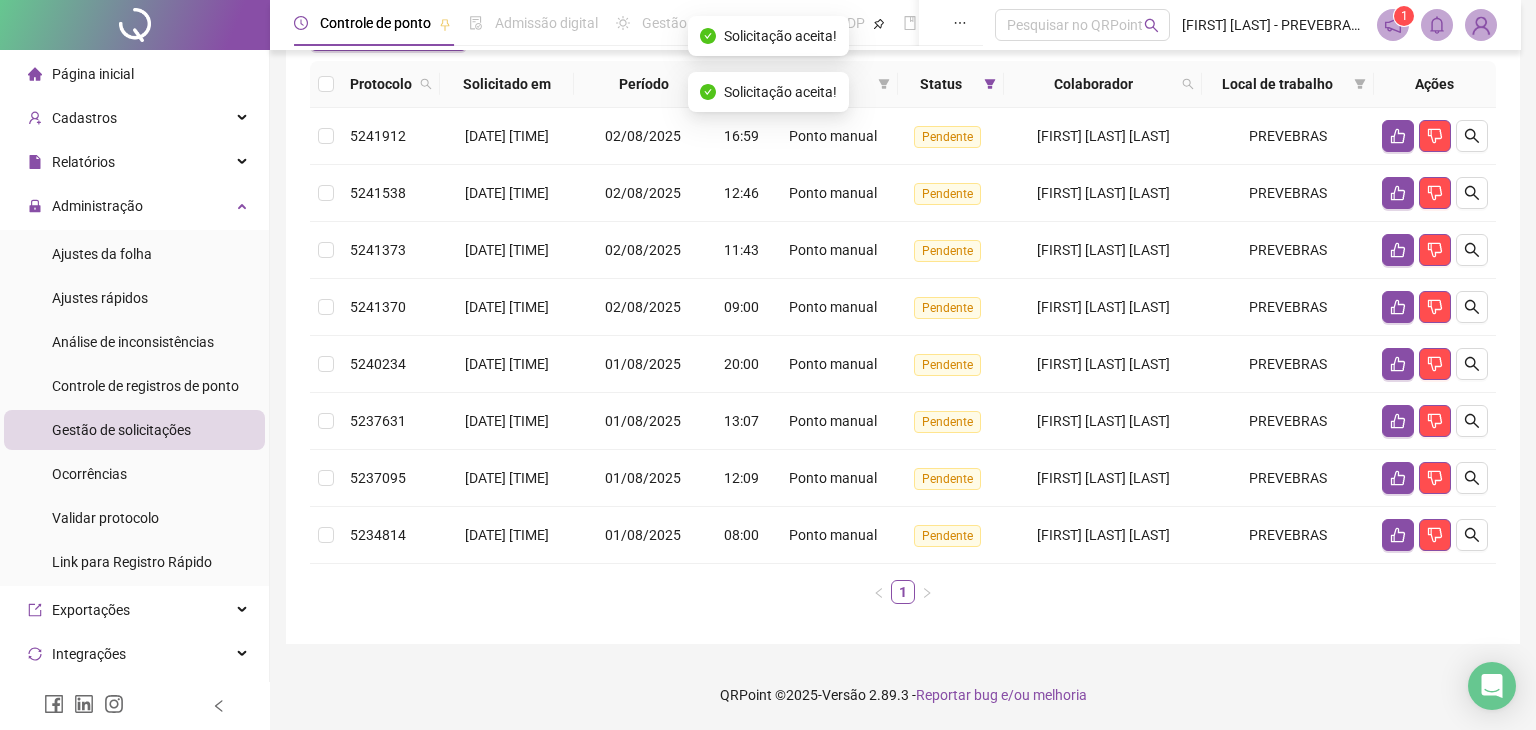 scroll, scrollTop: 212, scrollLeft: 0, axis: vertical 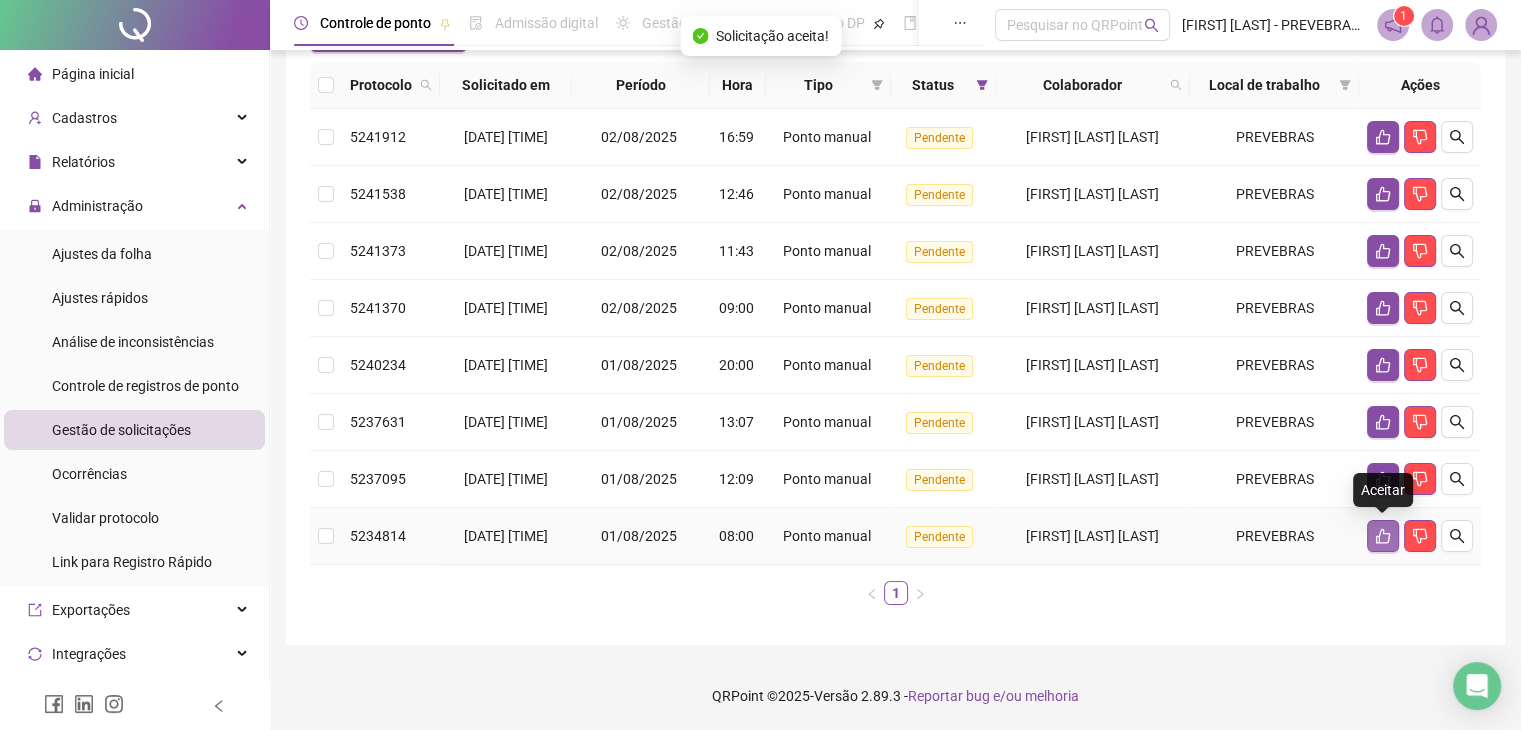 click at bounding box center (1383, 536) 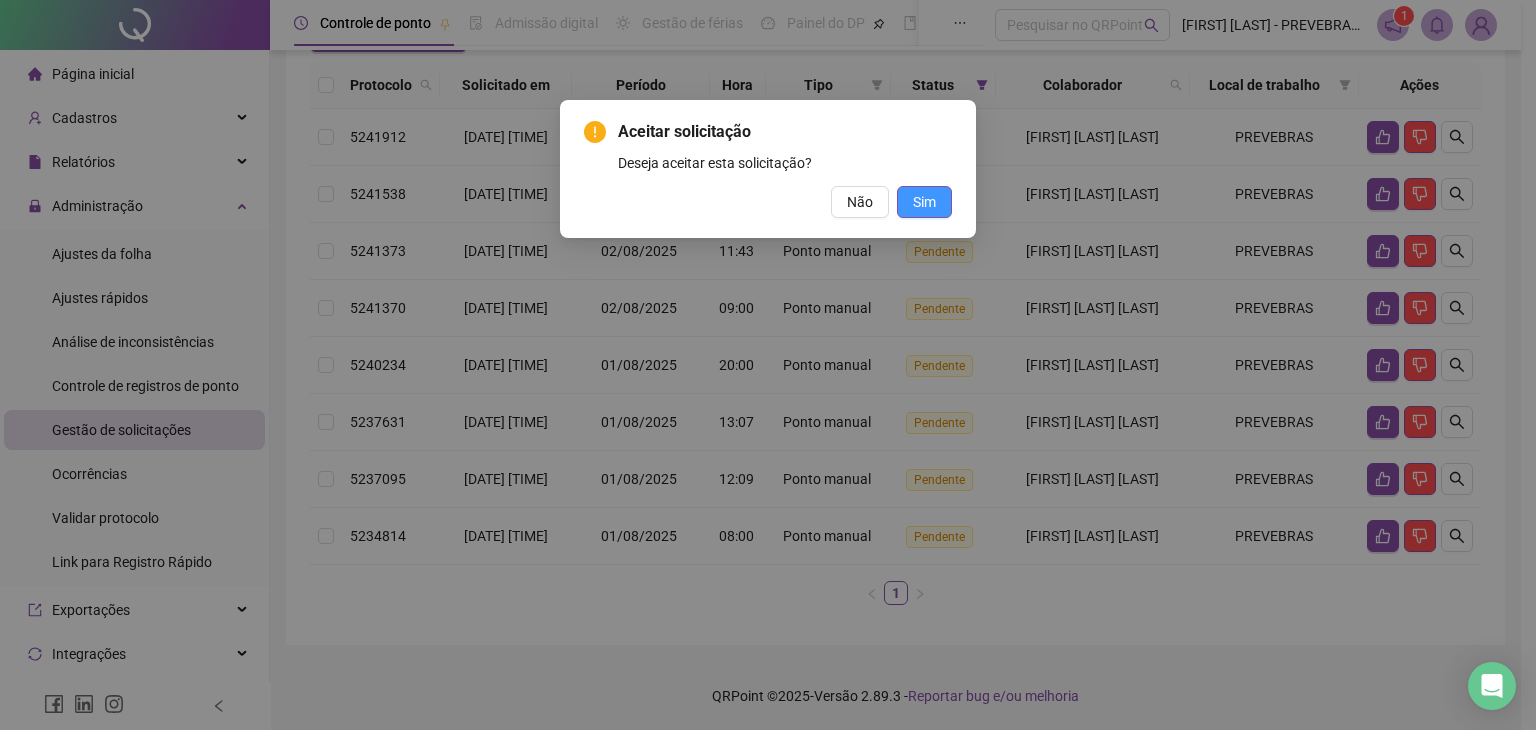 click on "Sim" at bounding box center [924, 202] 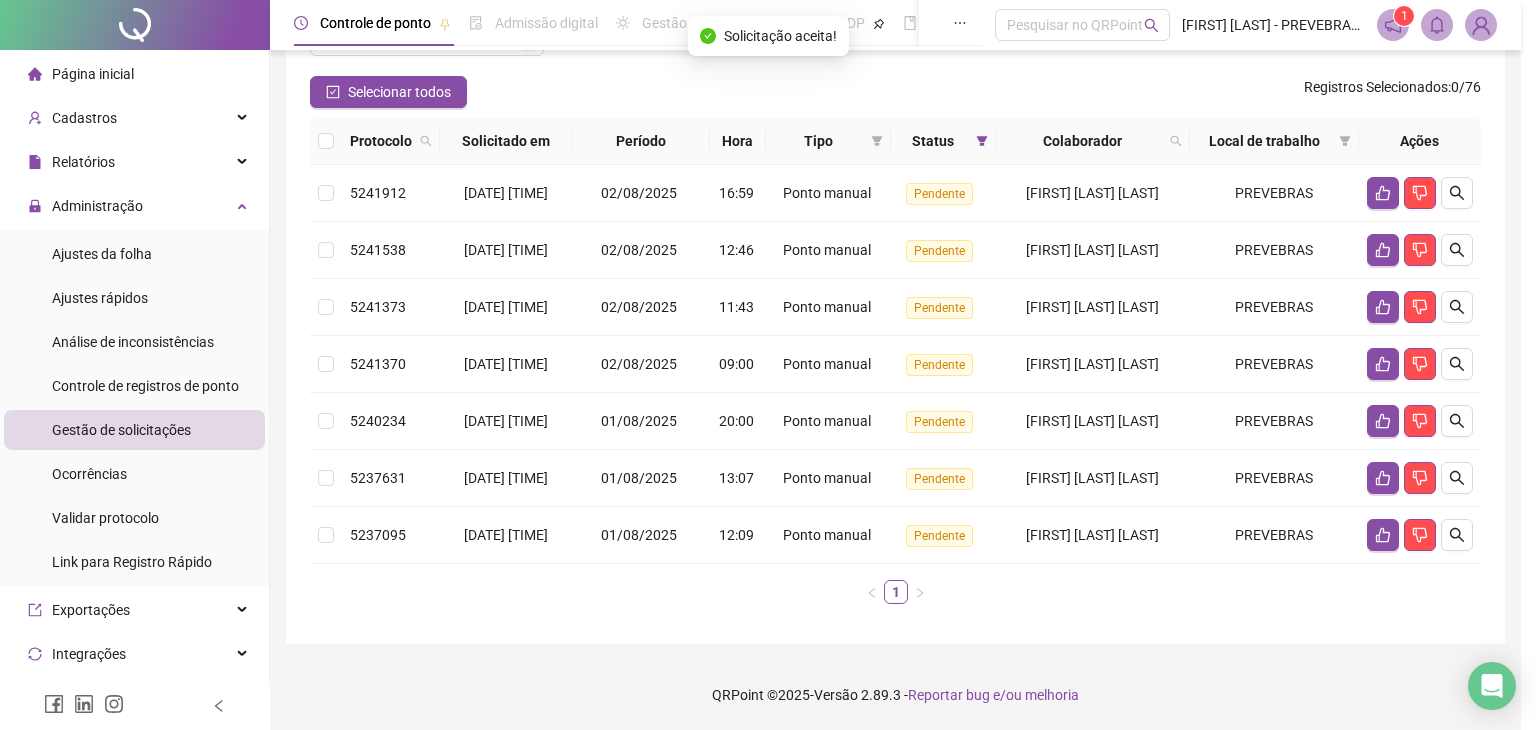 scroll, scrollTop: 155, scrollLeft: 0, axis: vertical 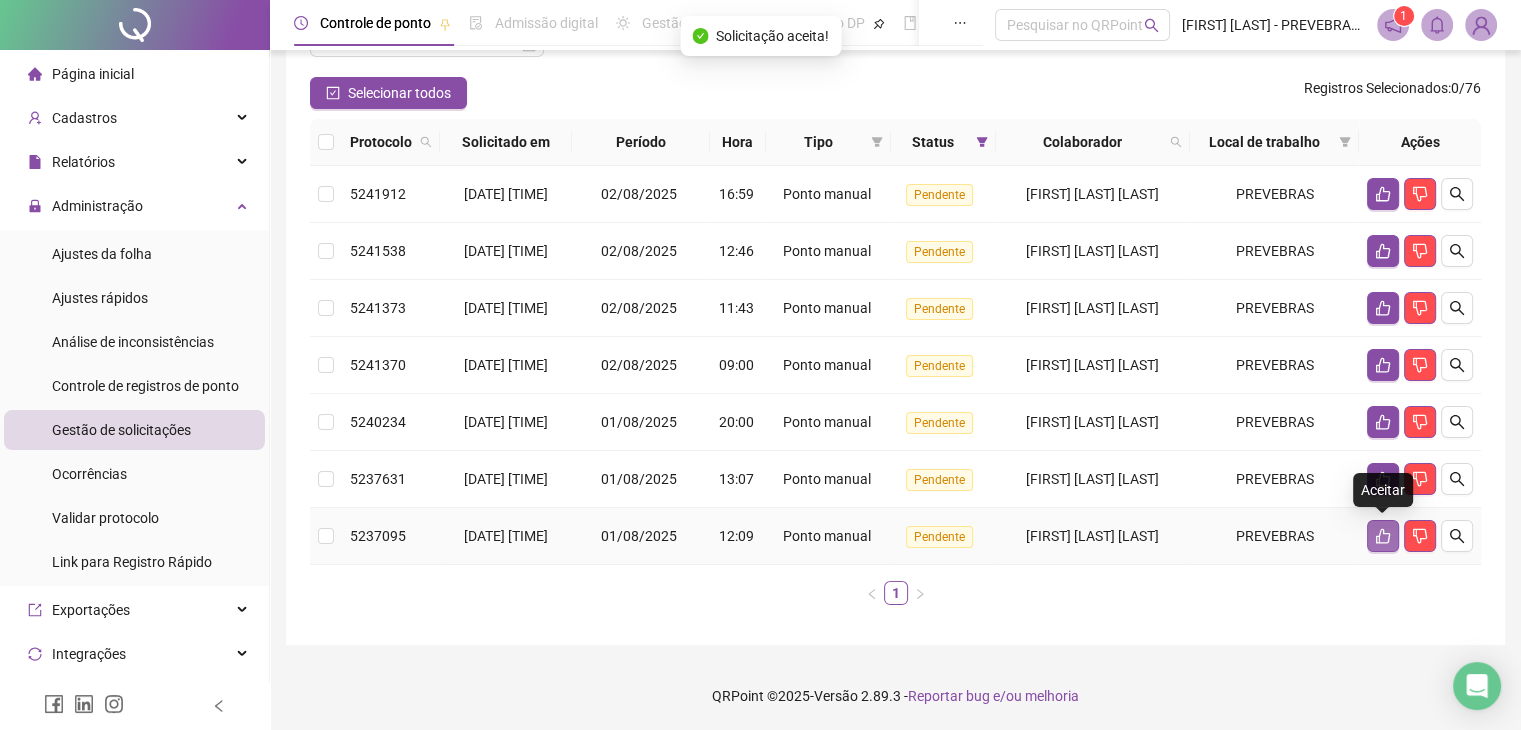 click at bounding box center [1383, 536] 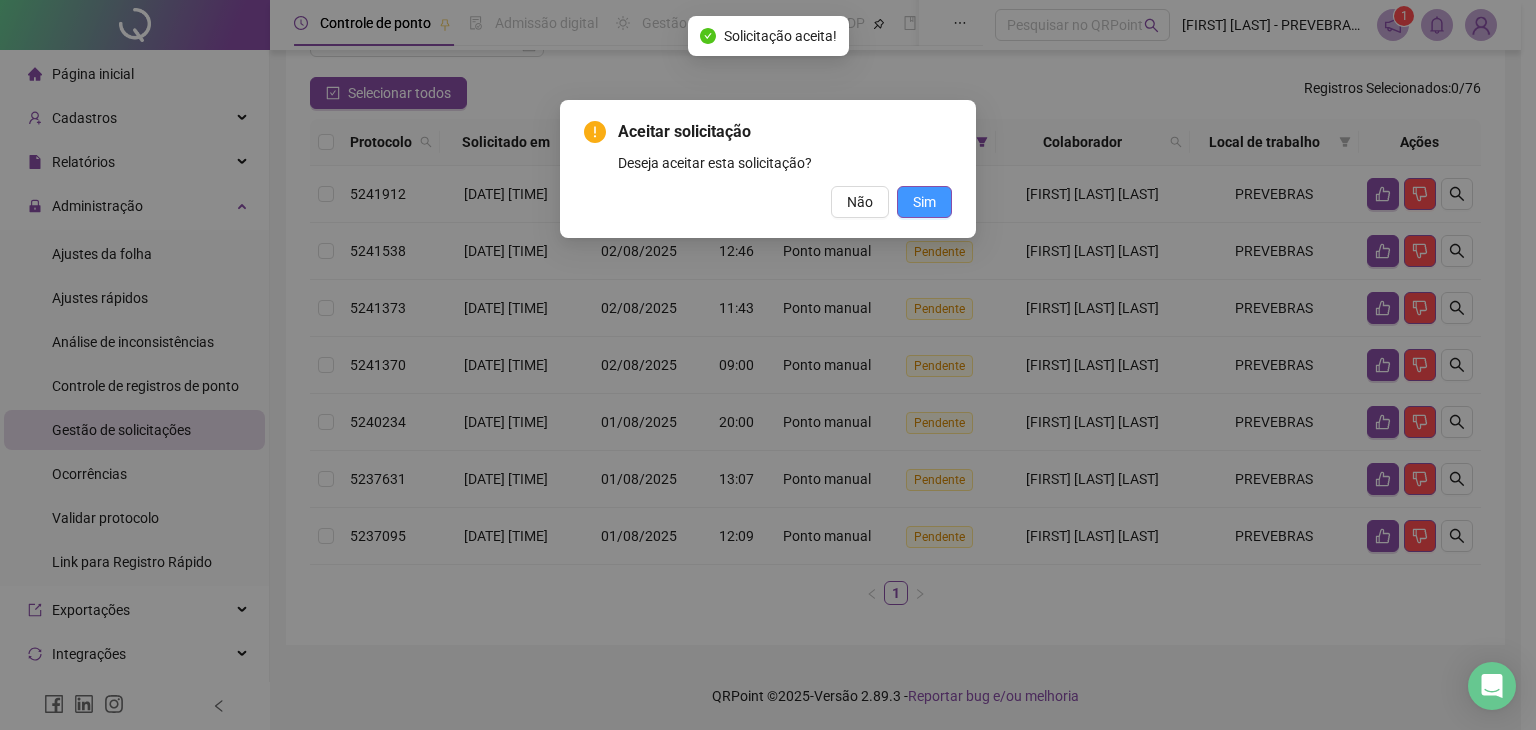 click on "Sim" at bounding box center (924, 202) 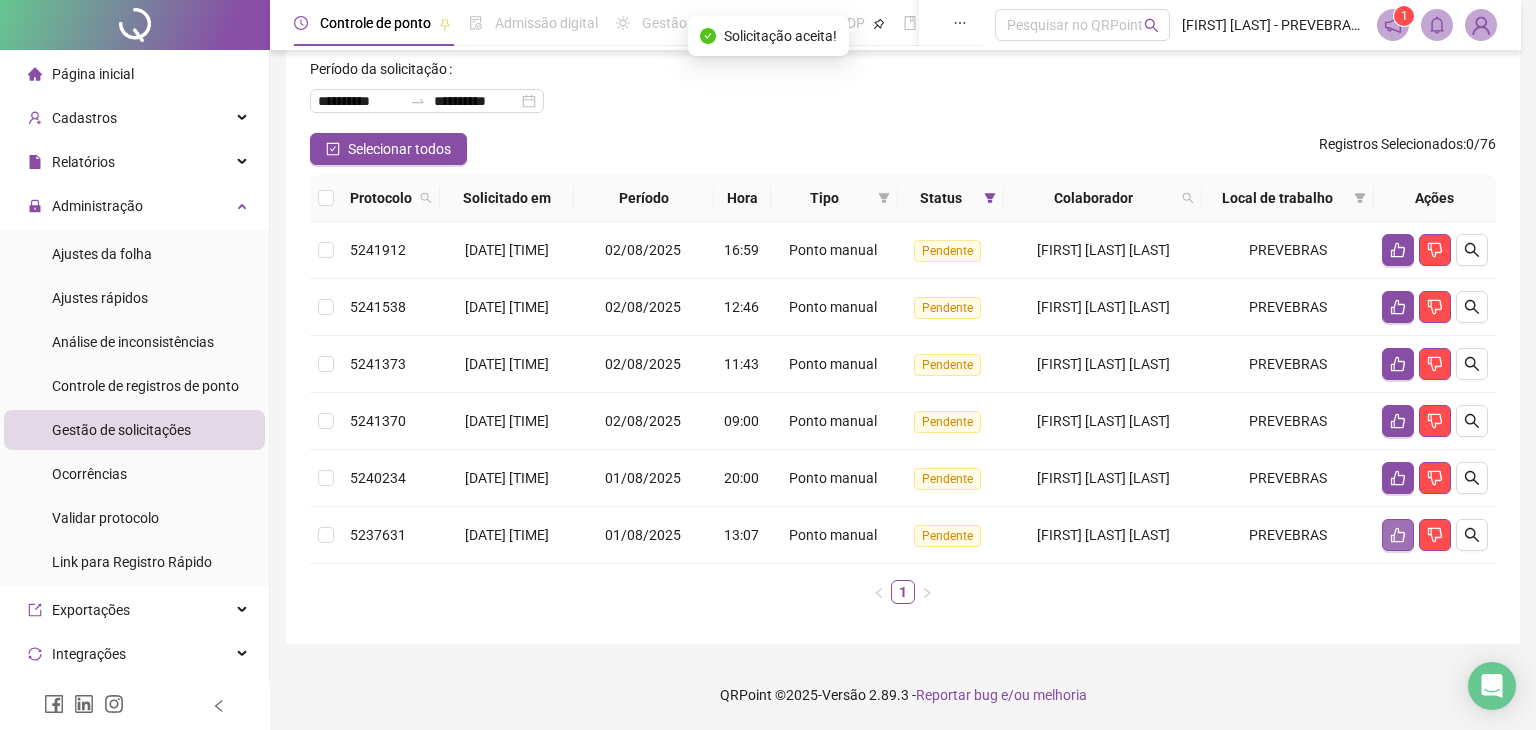 scroll, scrollTop: 98, scrollLeft: 0, axis: vertical 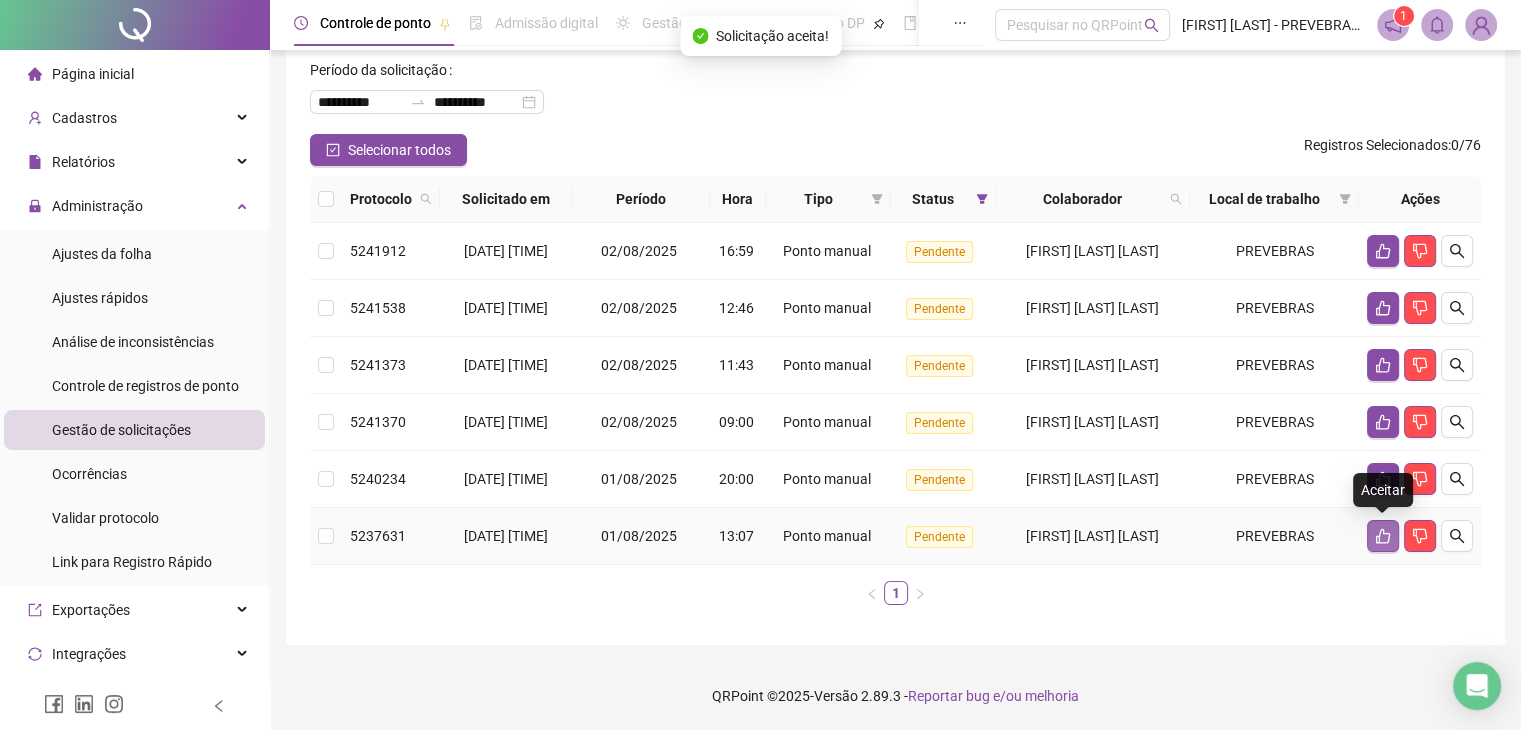 click at bounding box center [1383, 536] 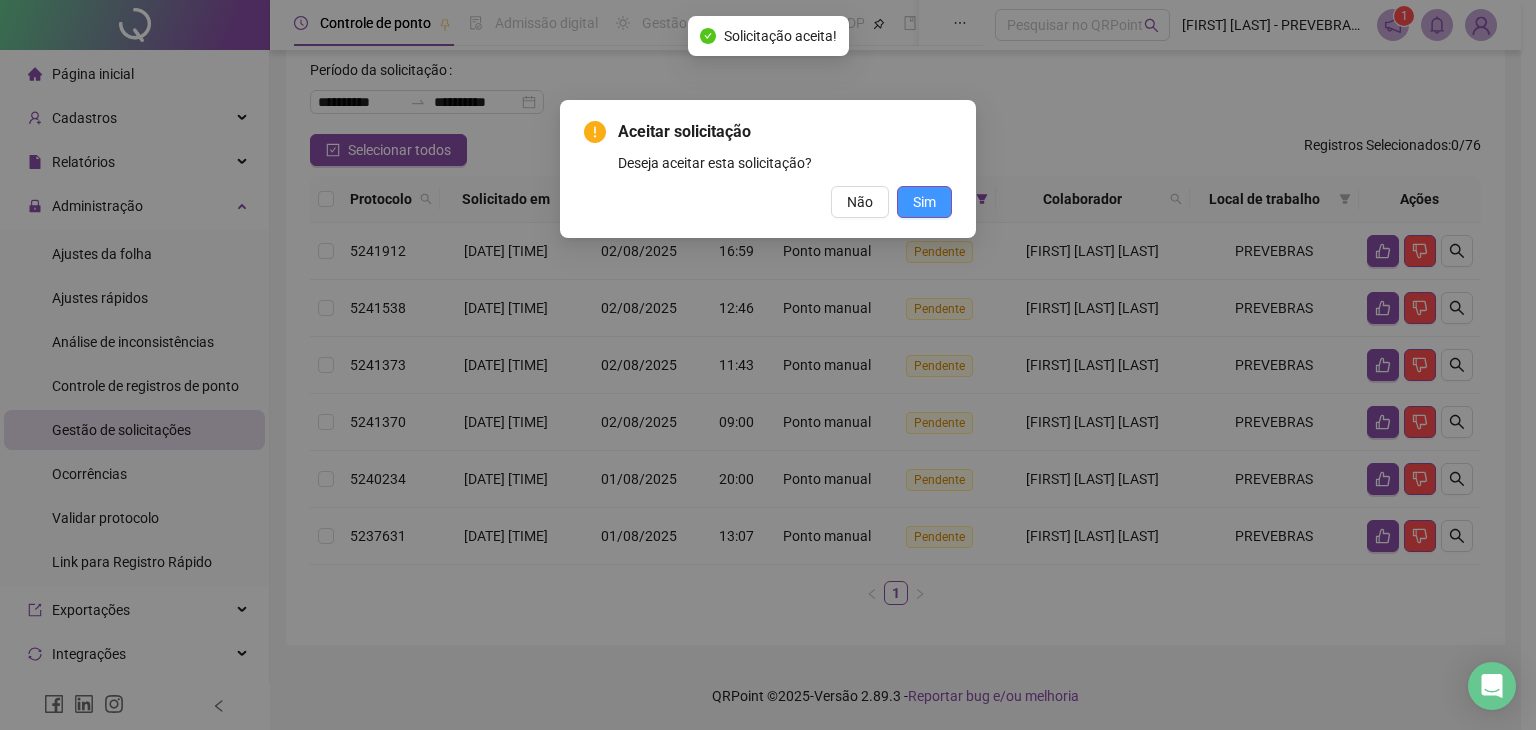 drag, startPoint x: 912, startPoint y: 198, endPoint x: 924, endPoint y: 206, distance: 14.422205 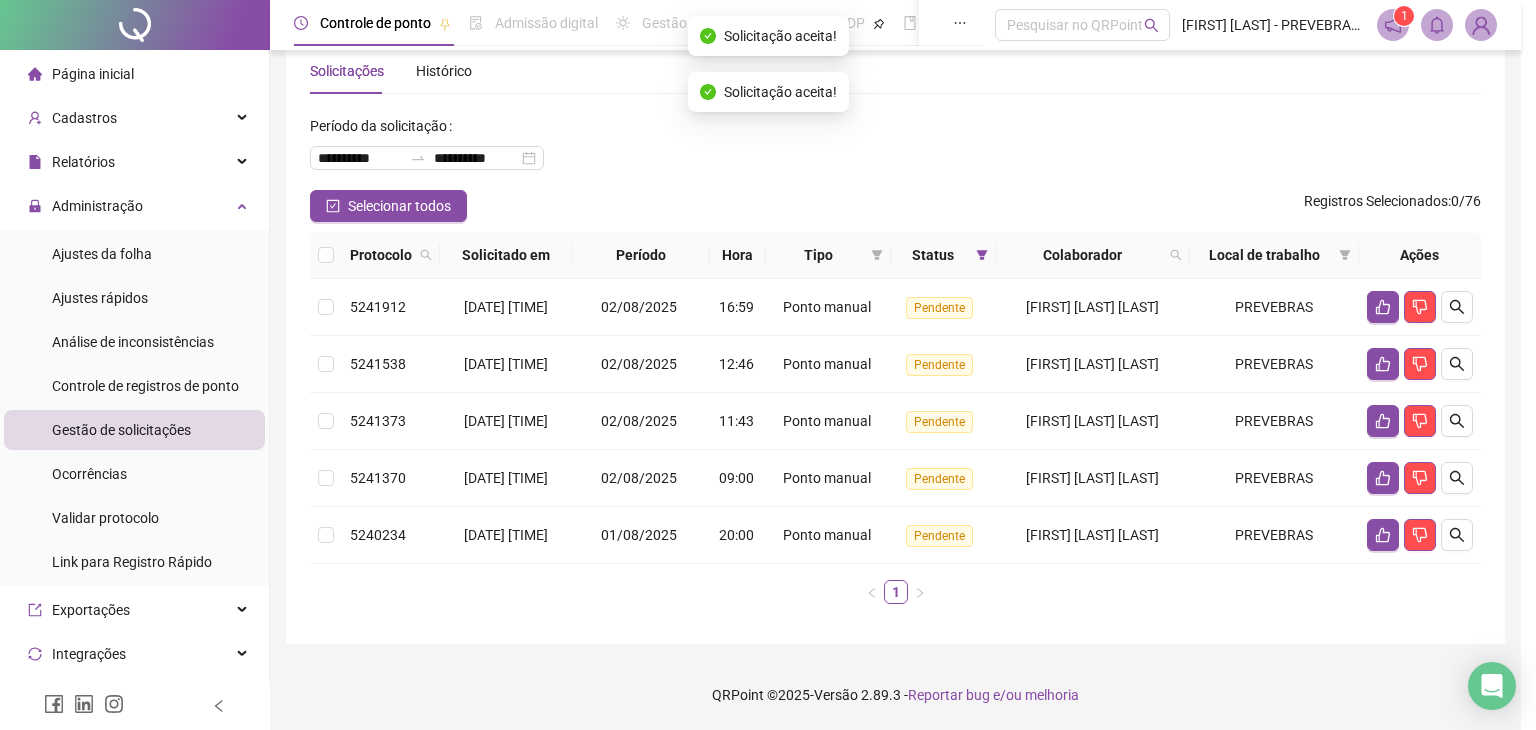 scroll, scrollTop: 41, scrollLeft: 0, axis: vertical 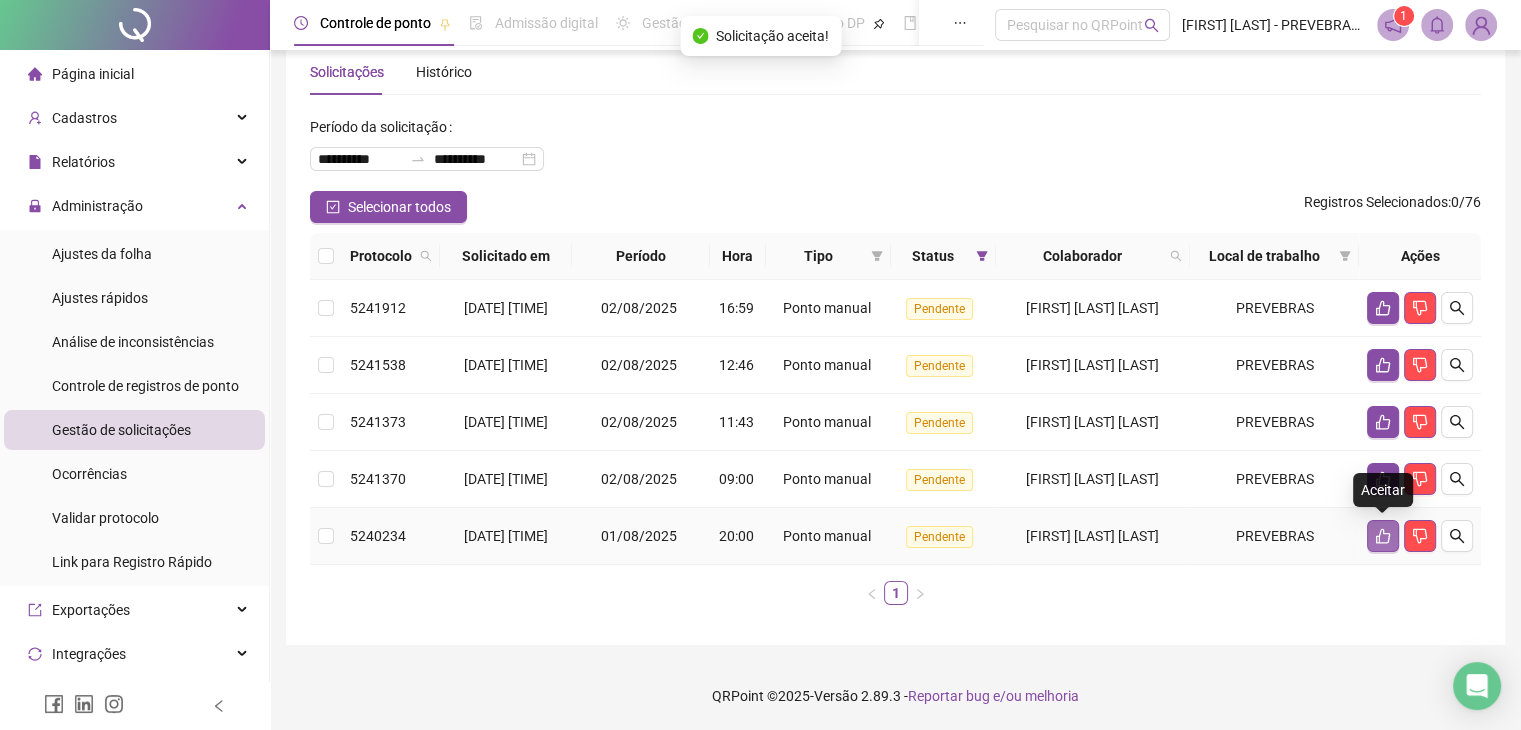 click at bounding box center (1383, 536) 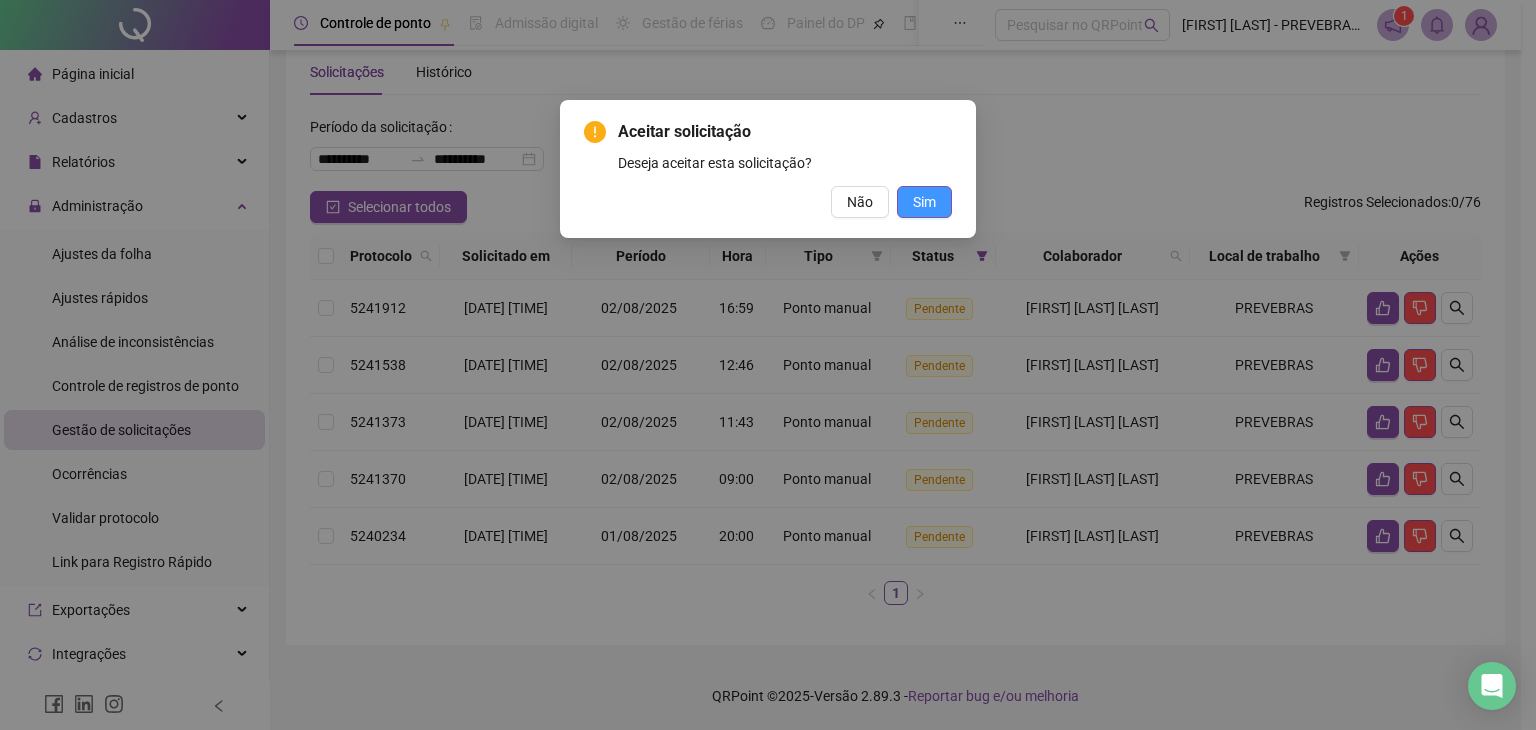 click on "Sim" at bounding box center [924, 202] 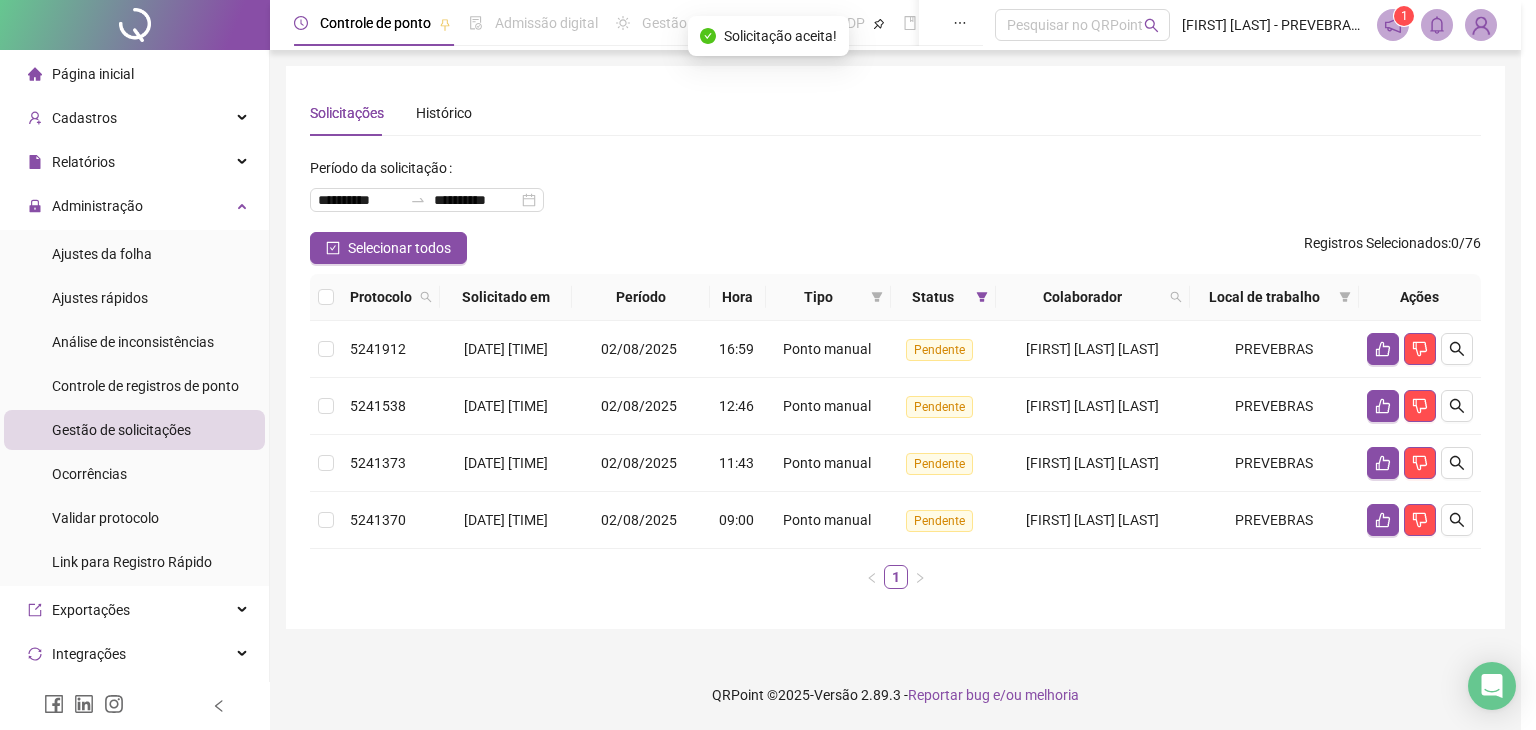 scroll, scrollTop: 0, scrollLeft: 0, axis: both 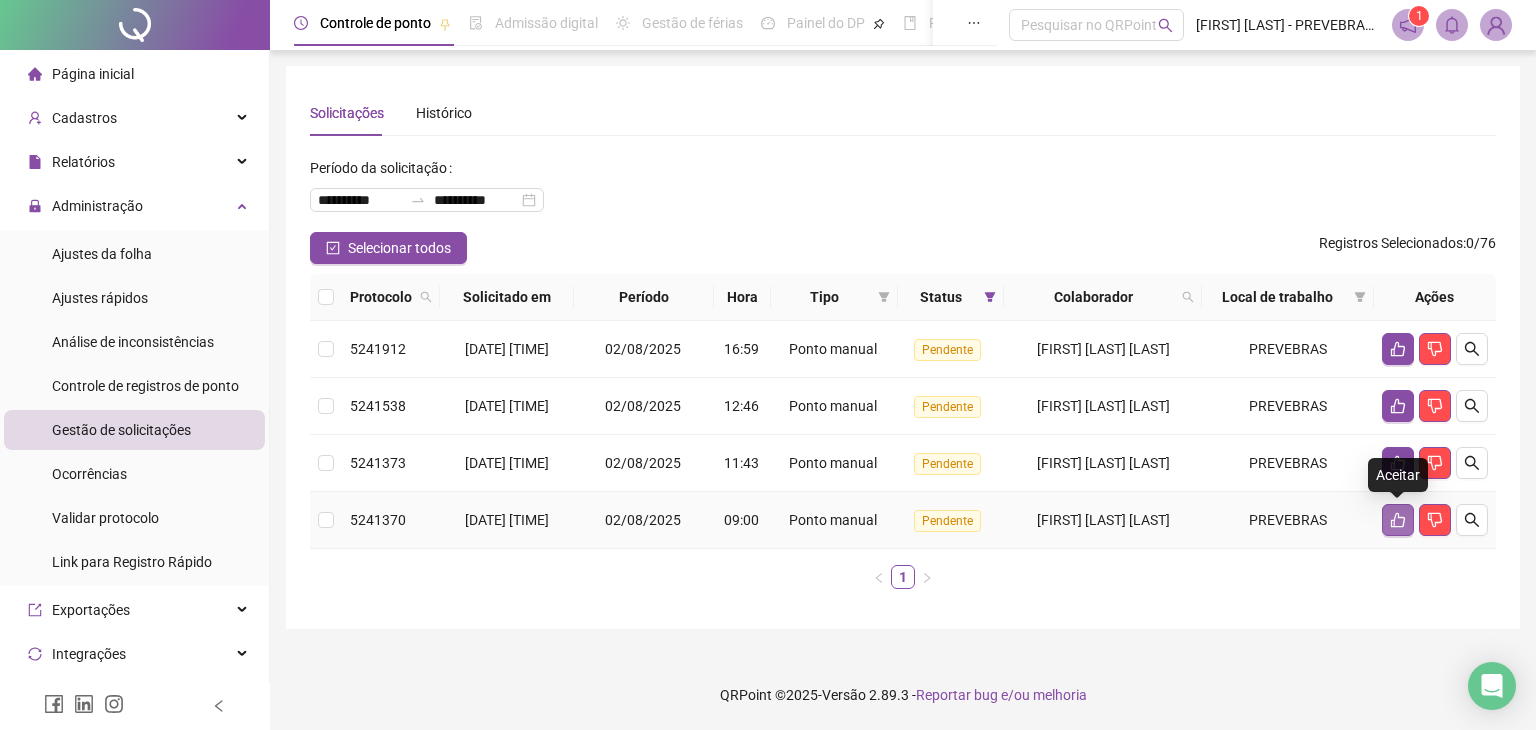 click 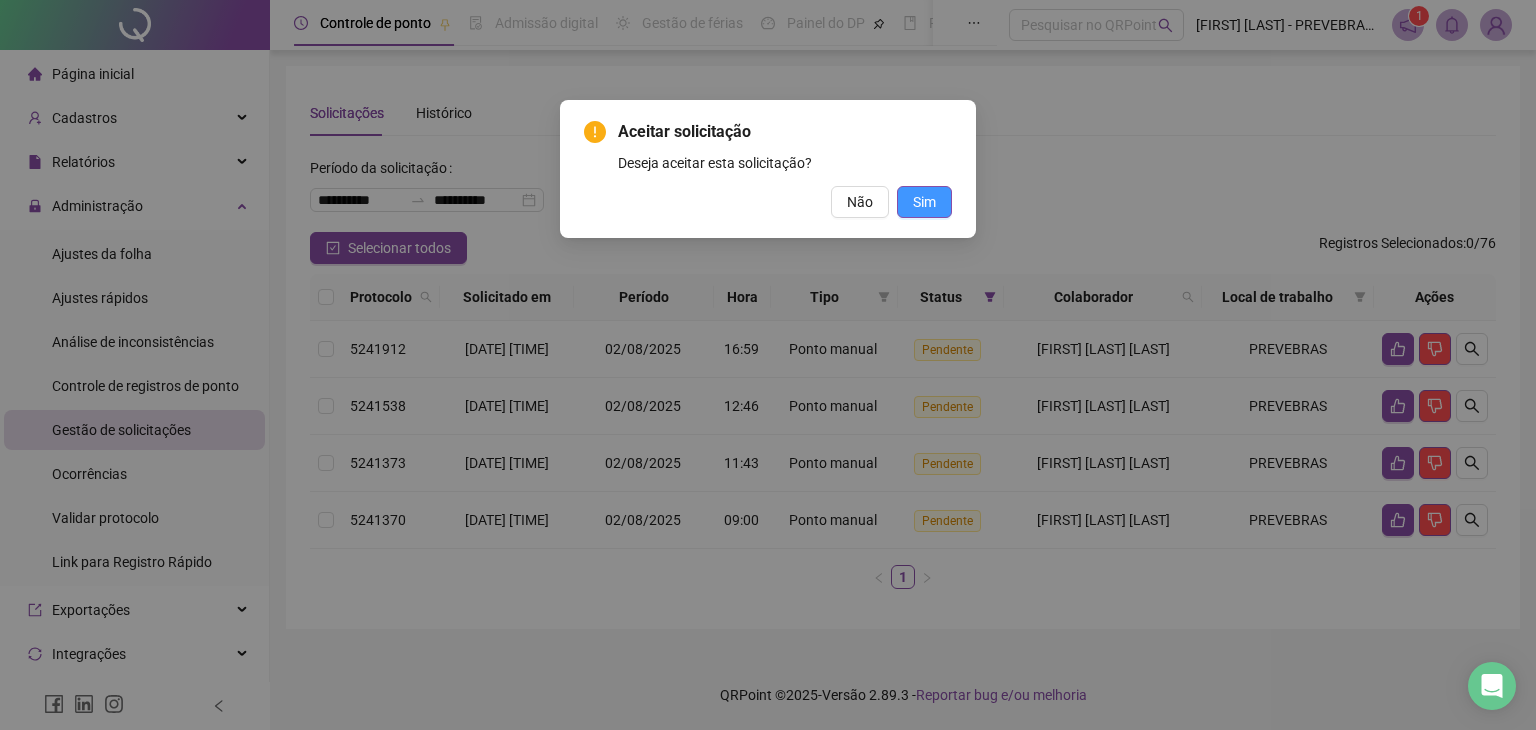 click on "Sim" at bounding box center [924, 202] 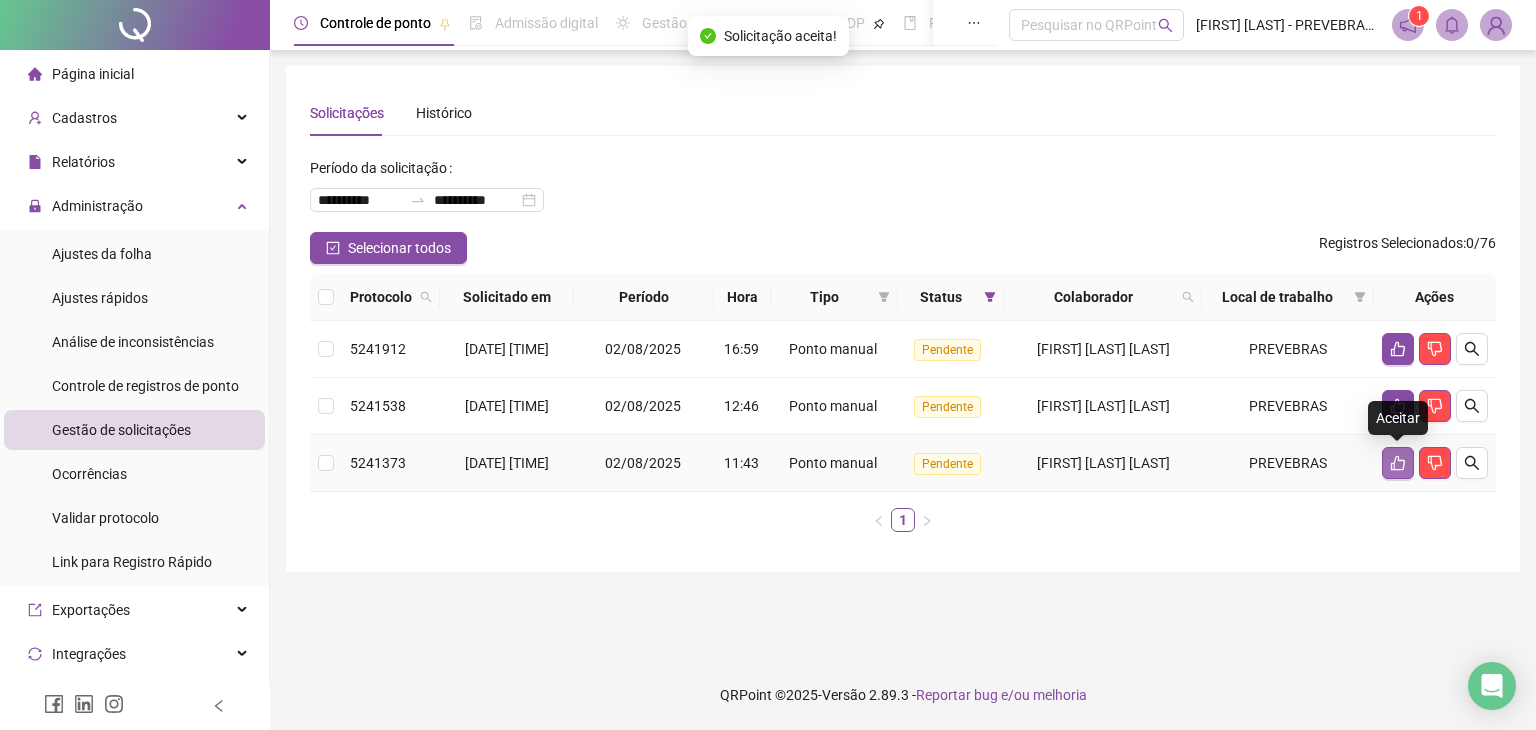 click 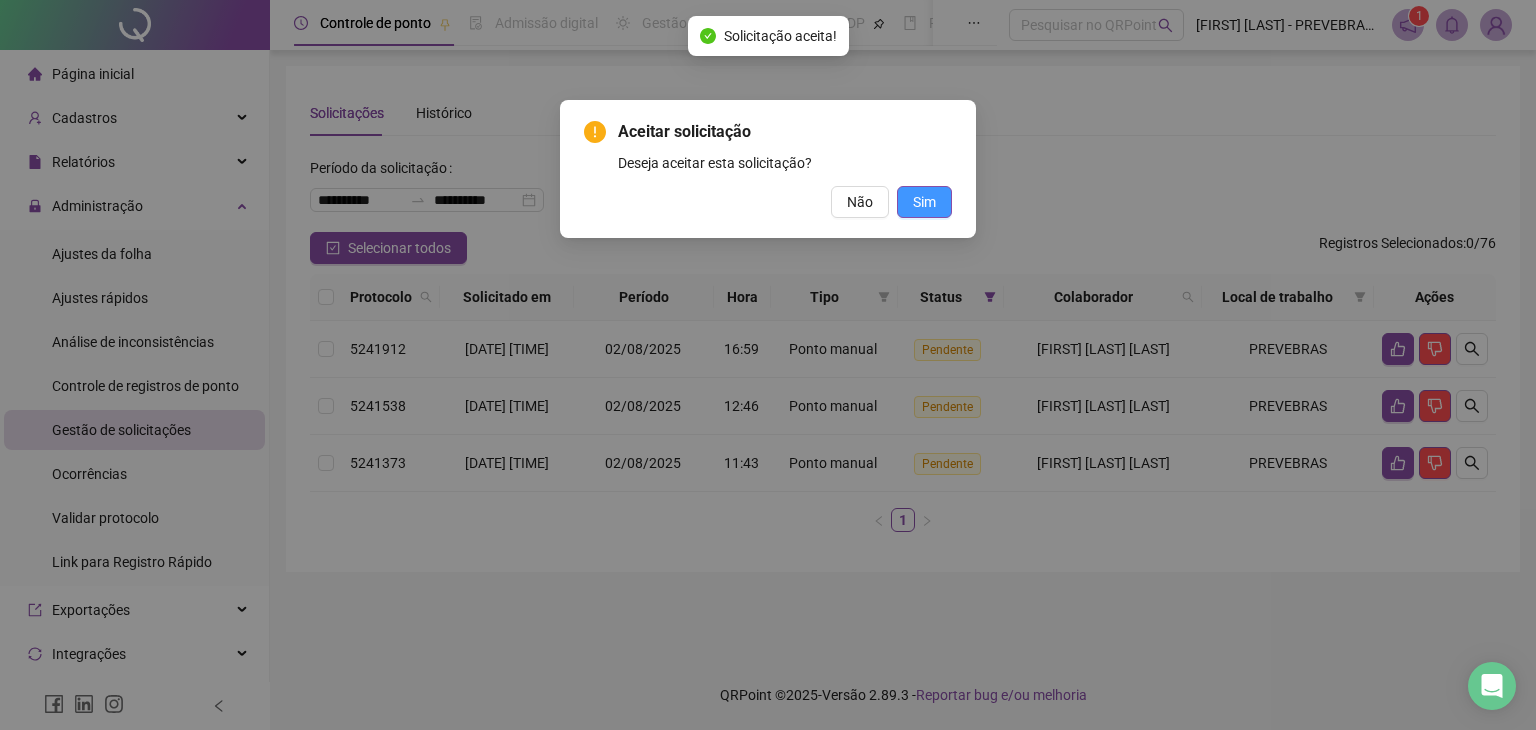 click on "Sim" at bounding box center [924, 202] 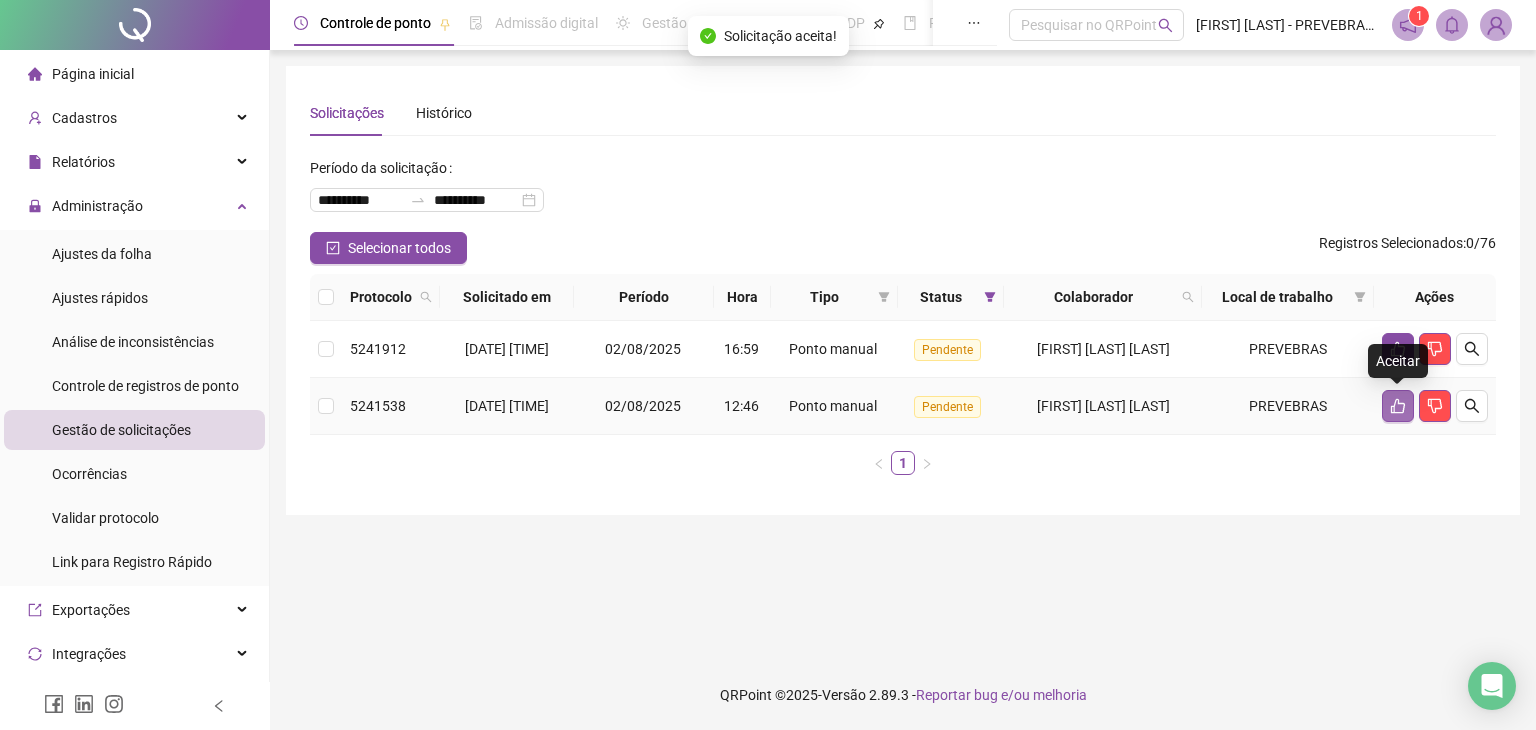 click 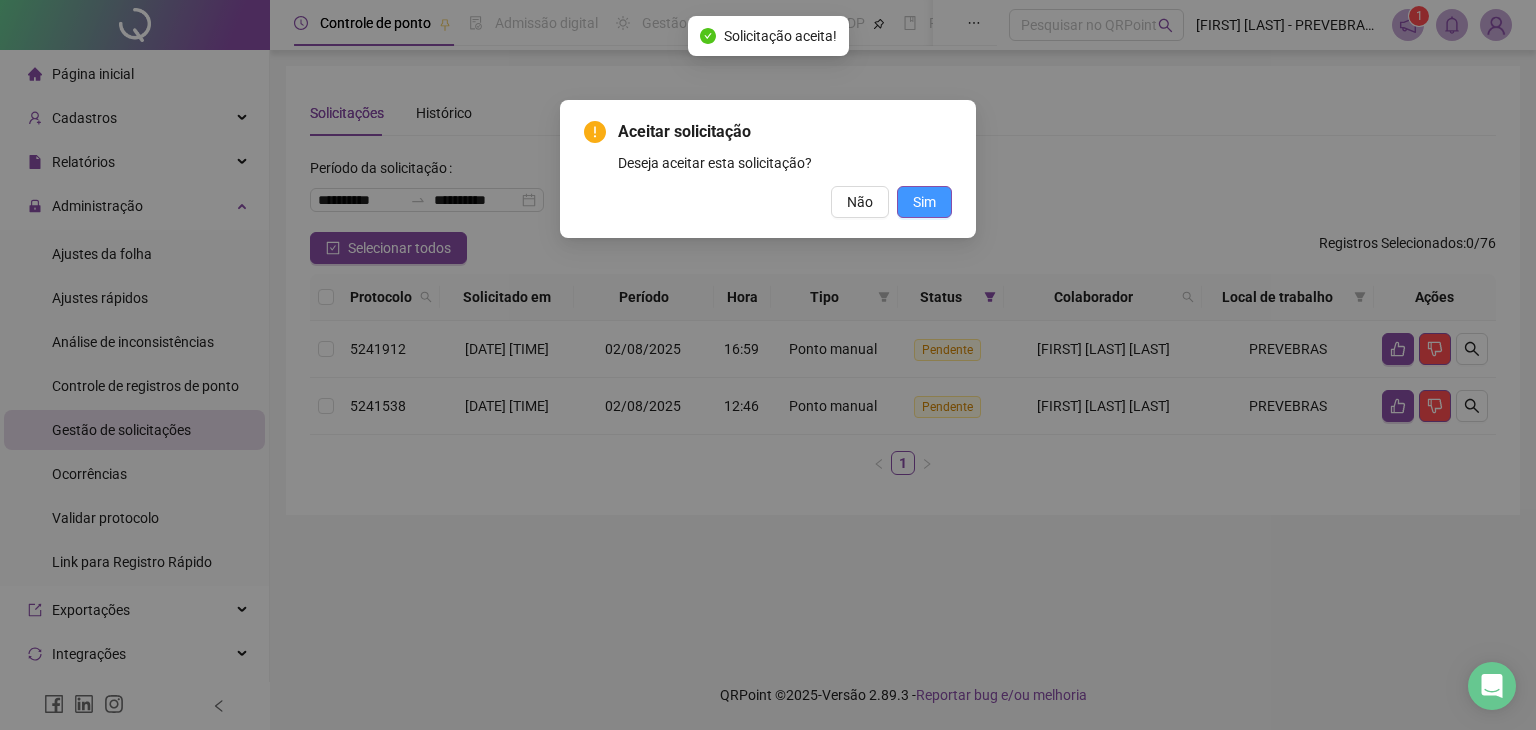 click on "Sim" at bounding box center (924, 202) 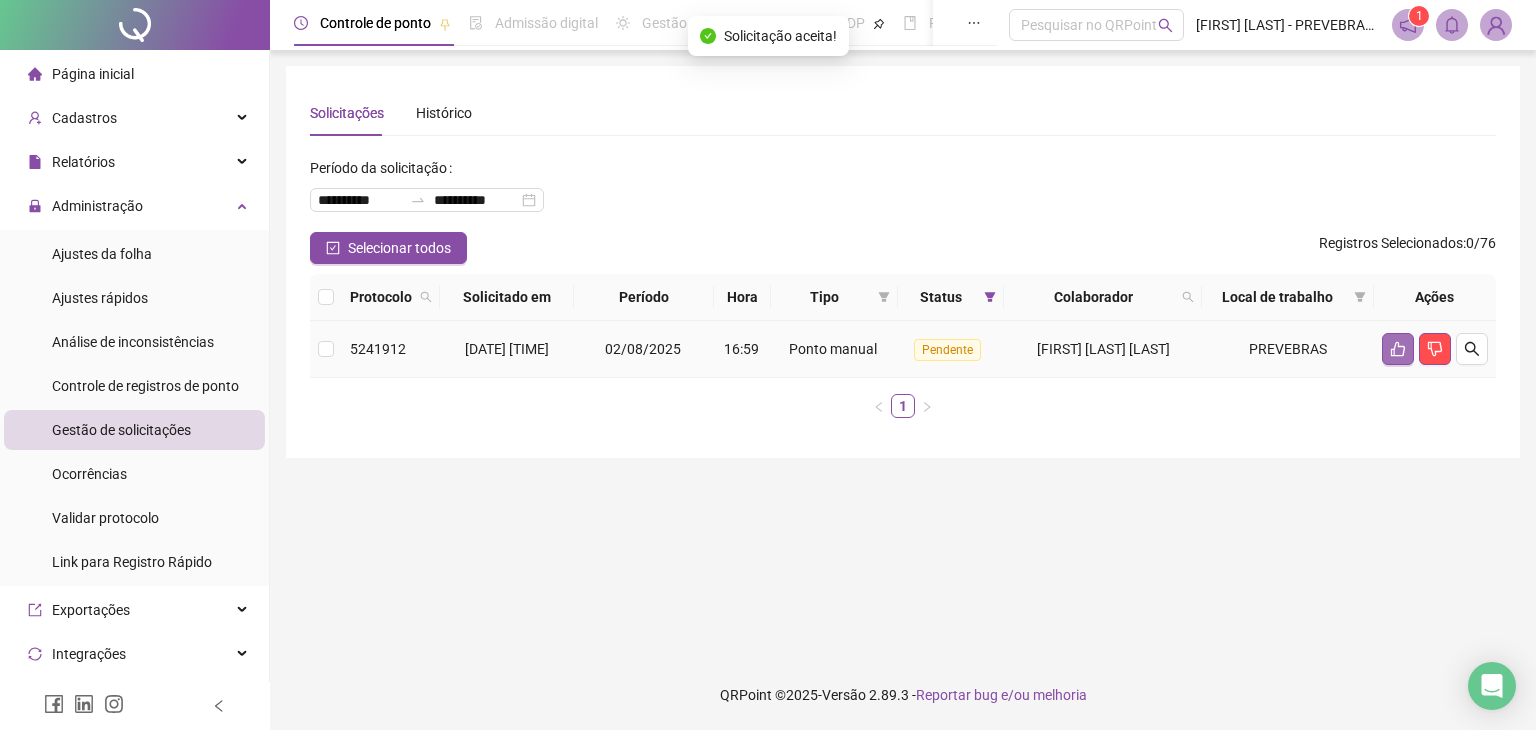 click at bounding box center (1398, 349) 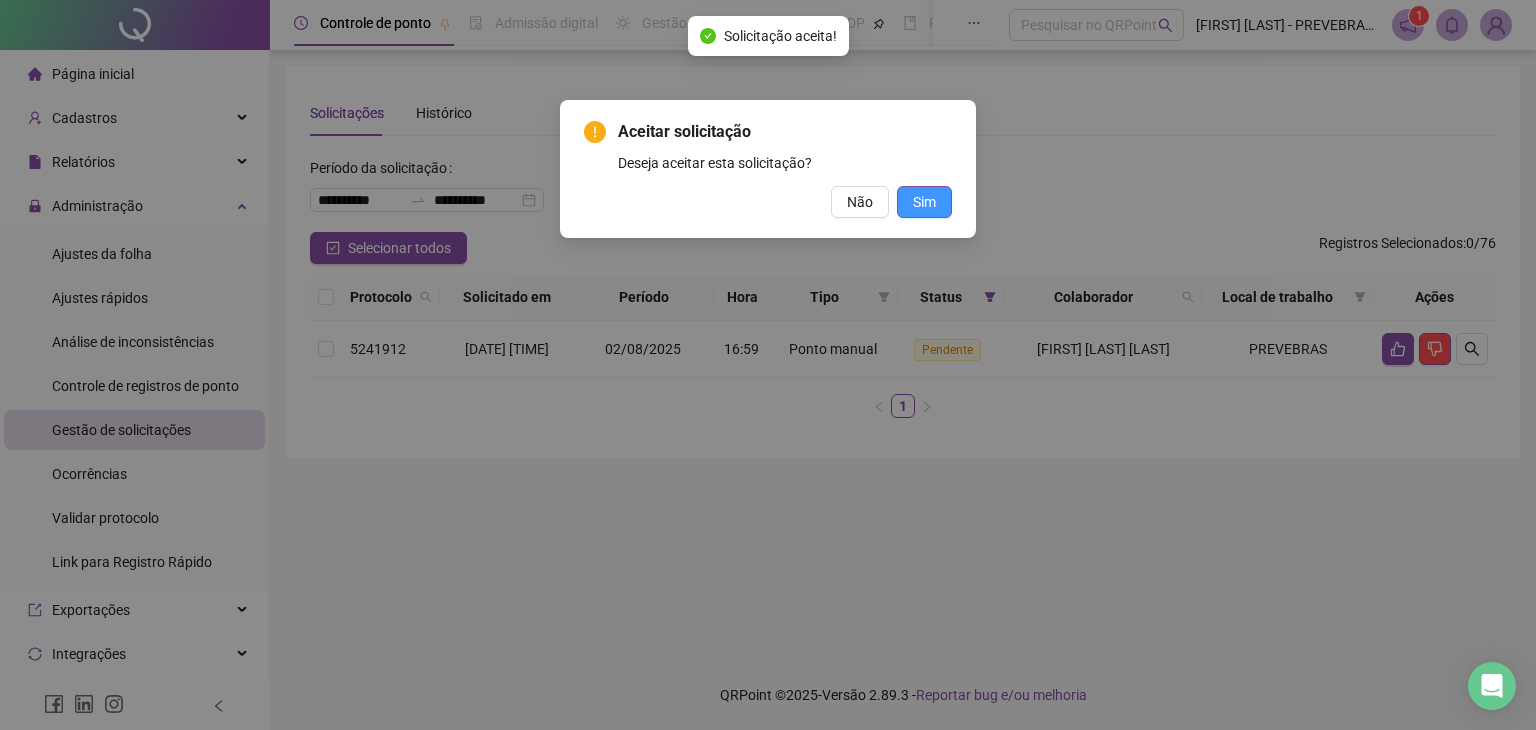 click on "Sim" at bounding box center (924, 202) 